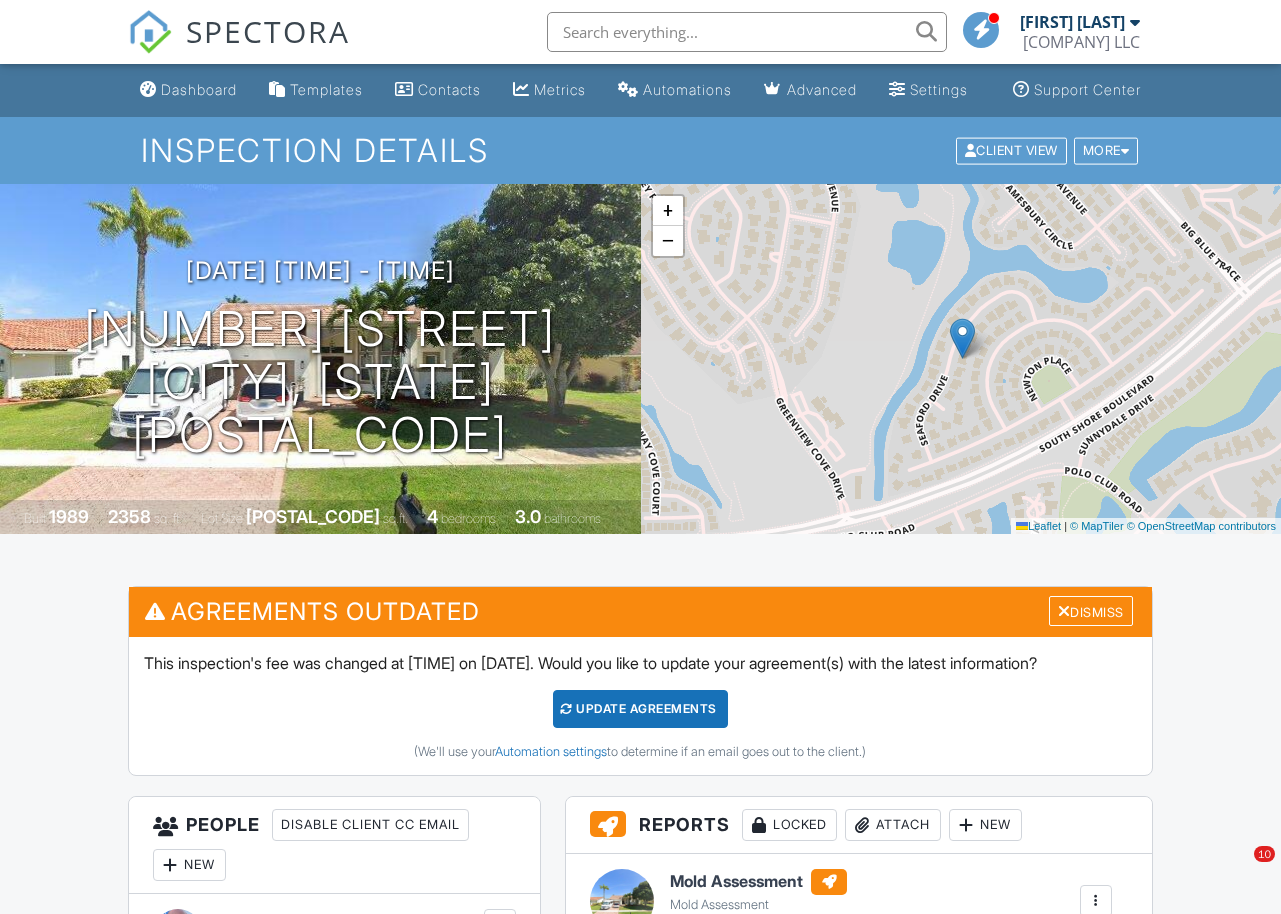 scroll, scrollTop: 455, scrollLeft: 0, axis: vertical 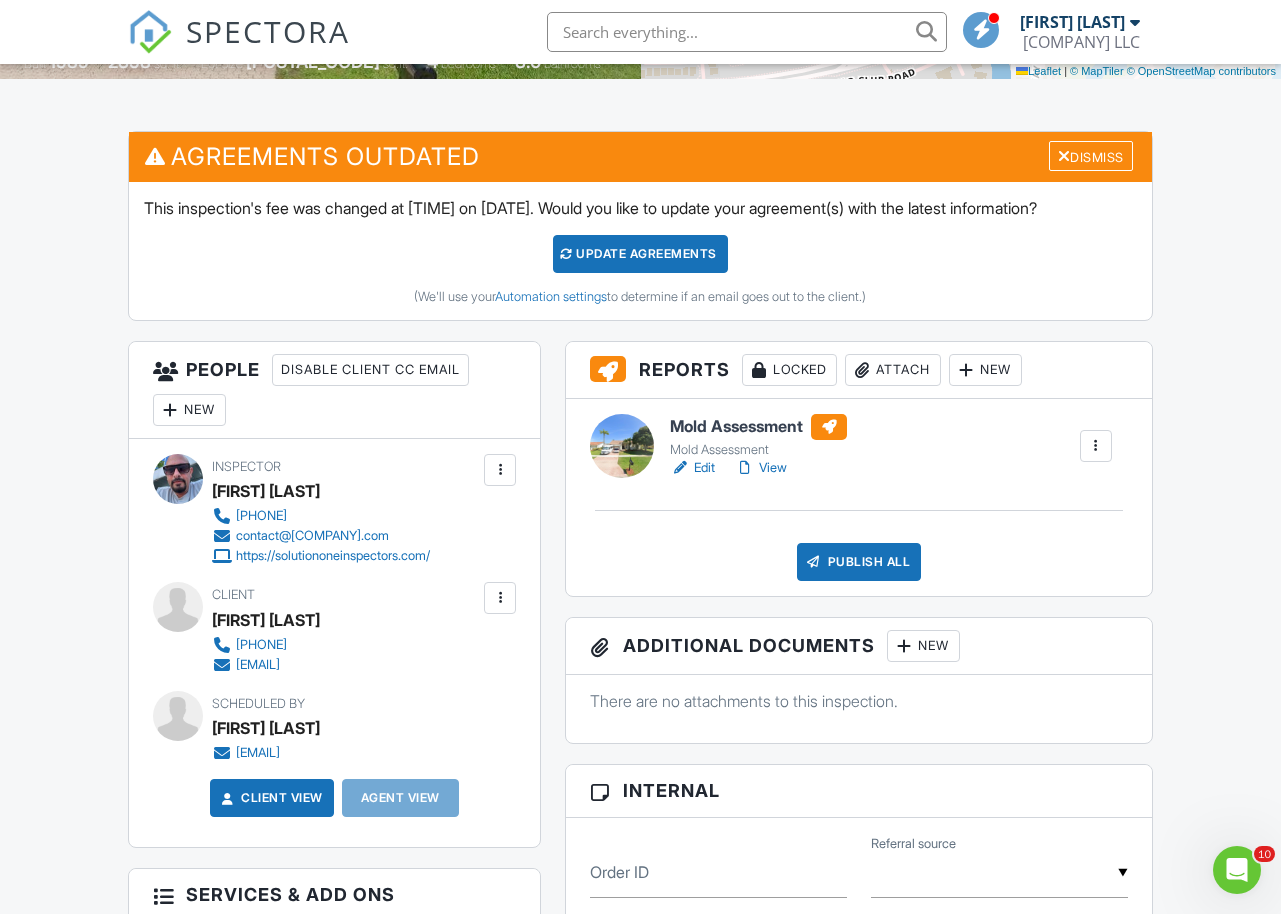 click on "Edit" at bounding box center (692, 468) 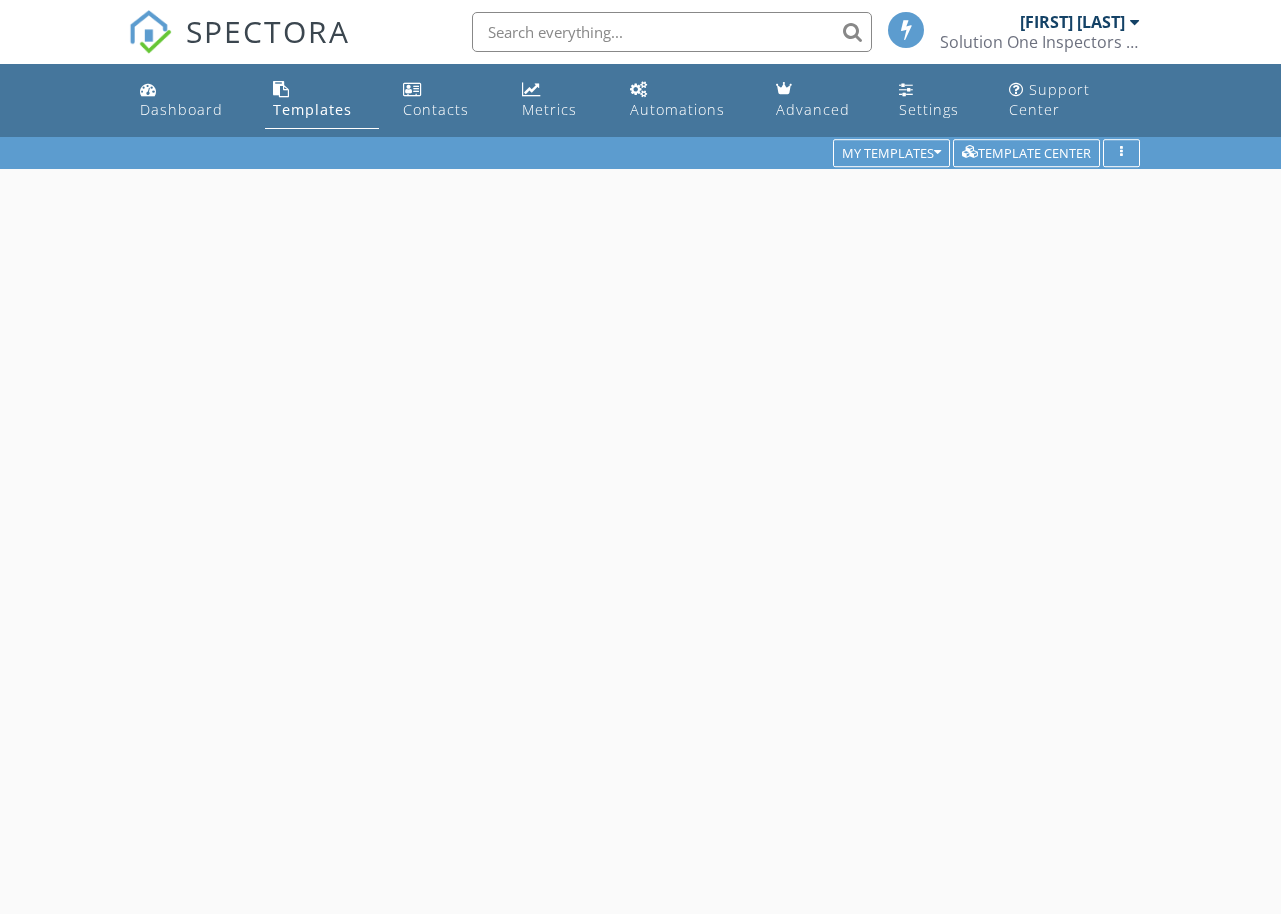 scroll, scrollTop: 0, scrollLeft: 0, axis: both 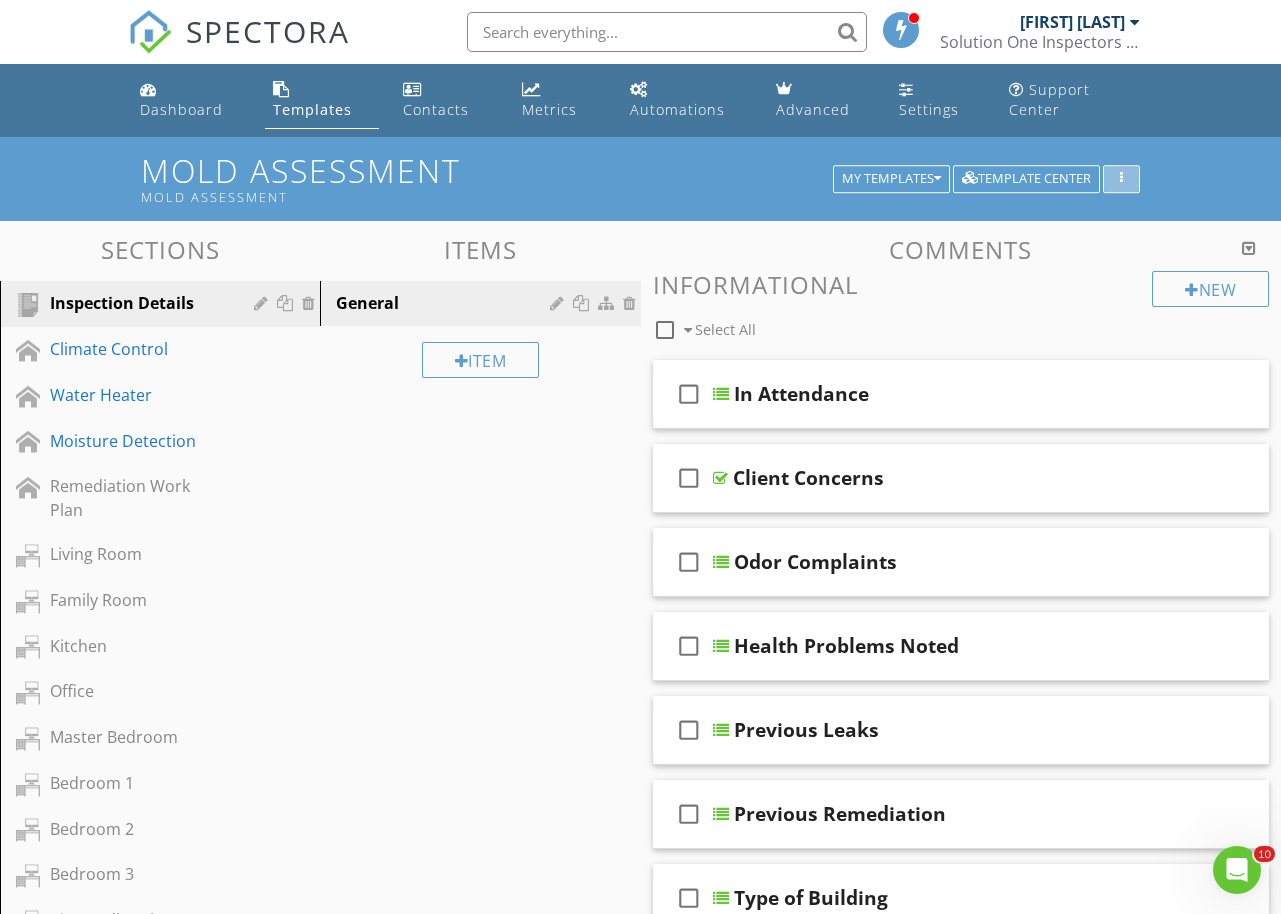 click at bounding box center (1121, 179) 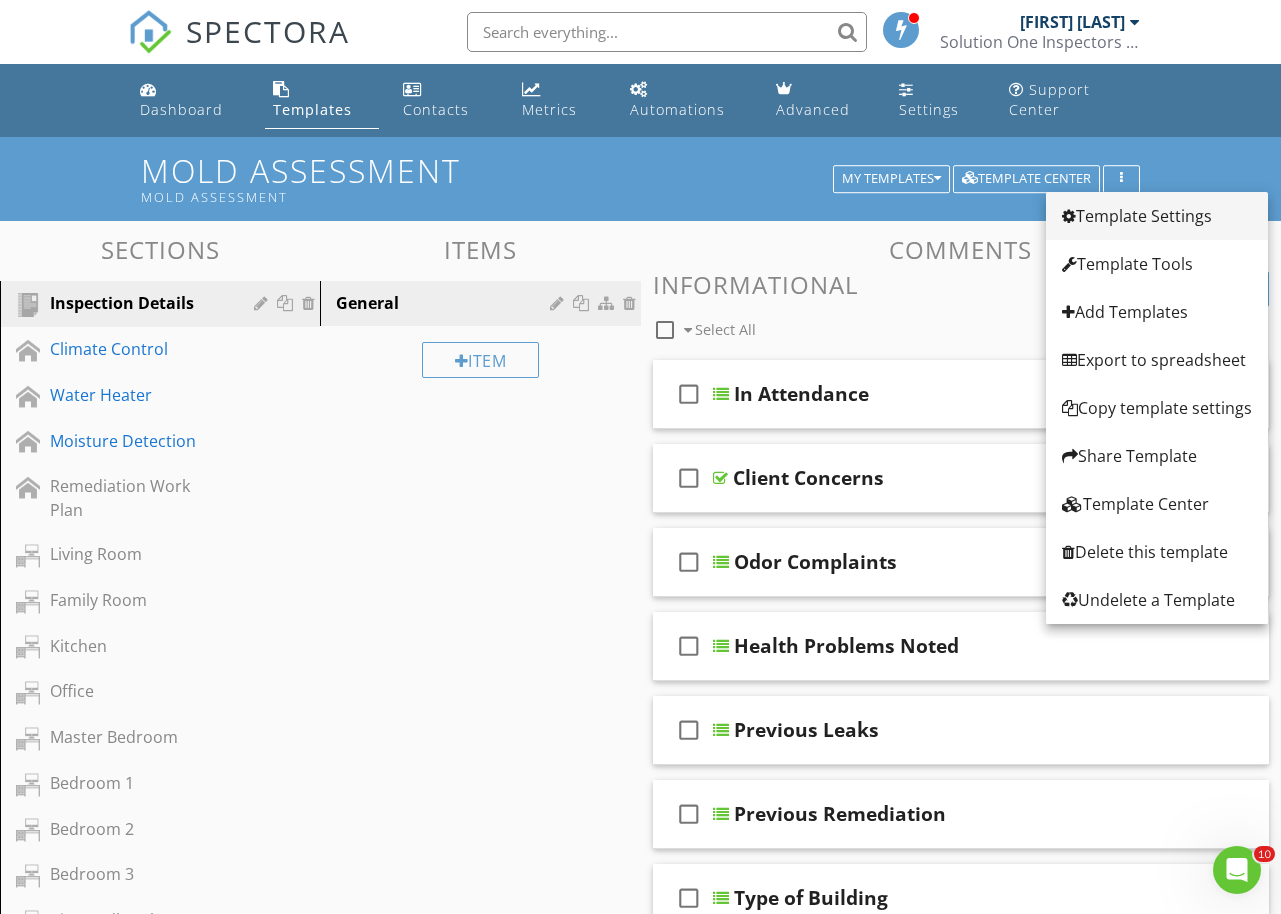 click on "Template Settings" at bounding box center [1157, 216] 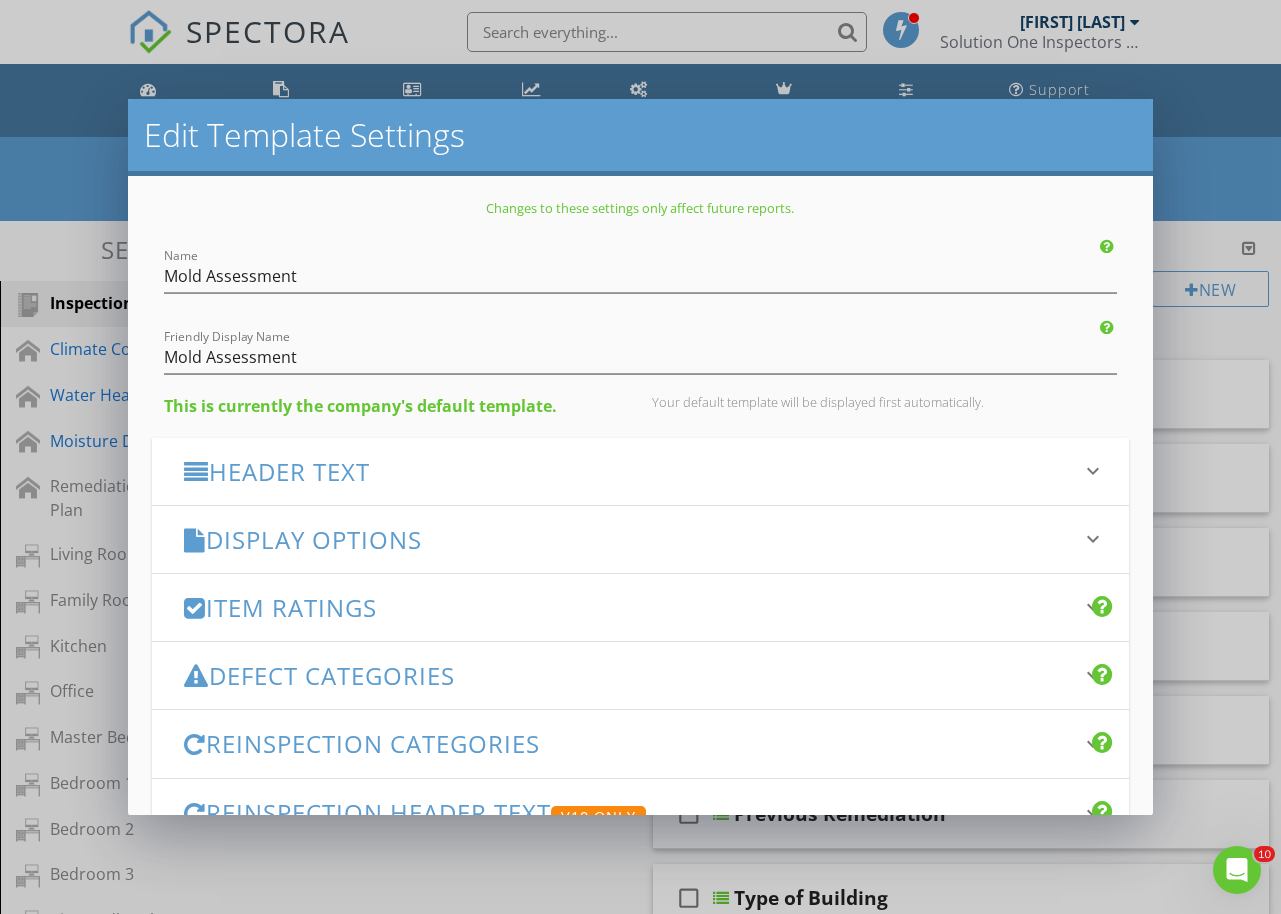 click on "Header Text" at bounding box center [628, 471] 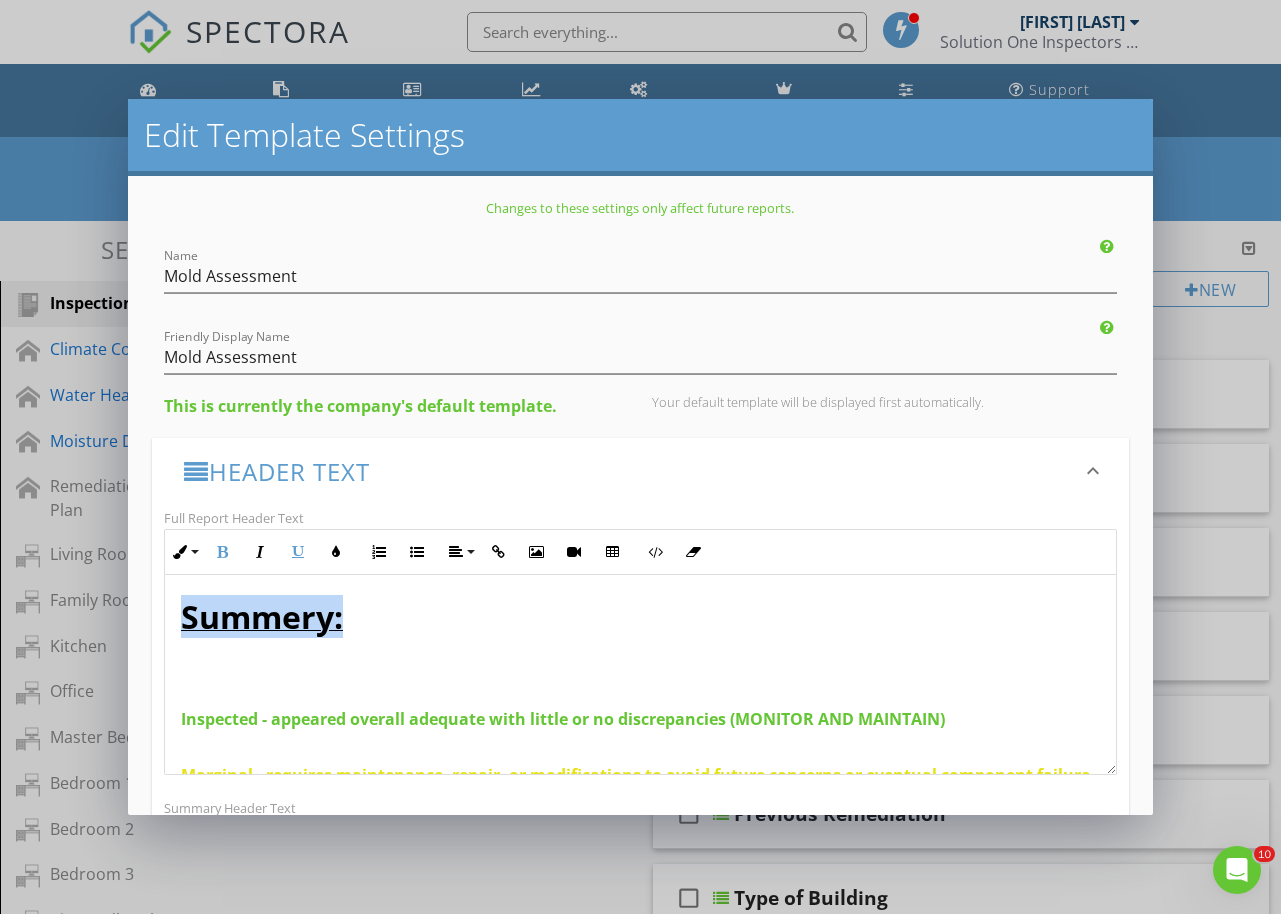 drag, startPoint x: 354, startPoint y: 625, endPoint x: 167, endPoint y: 622, distance: 187.02406 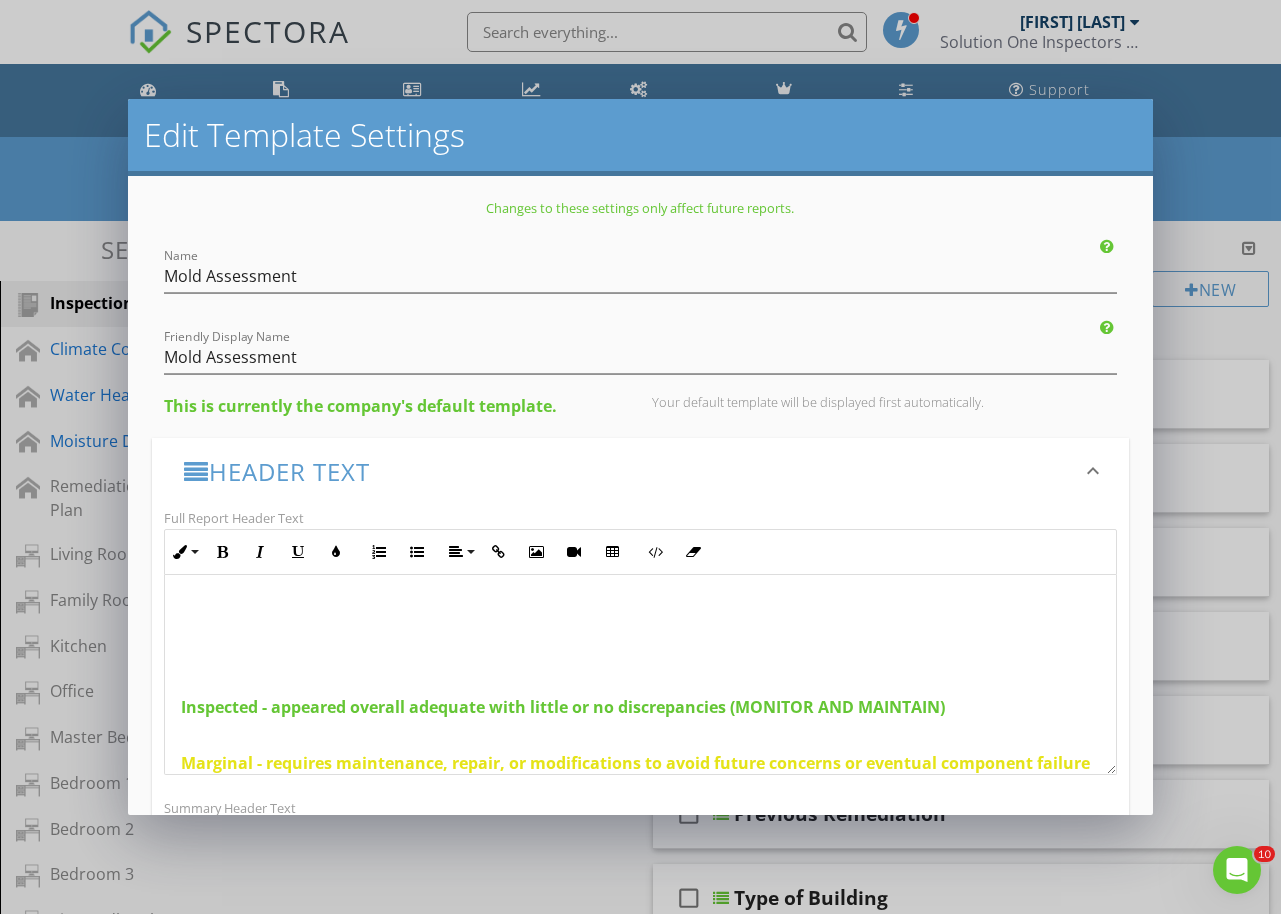 click at bounding box center [640, 611] 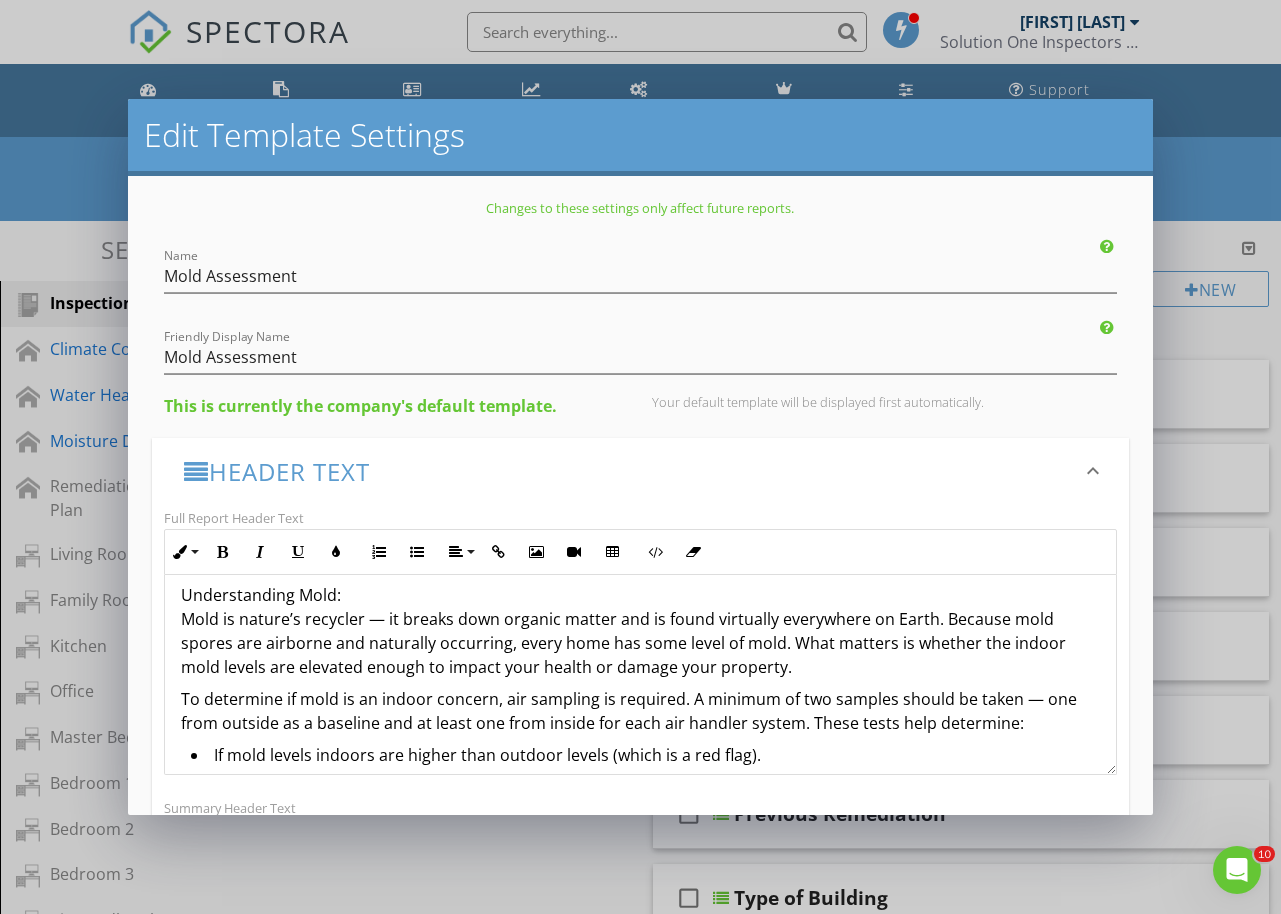 scroll, scrollTop: 0, scrollLeft: 0, axis: both 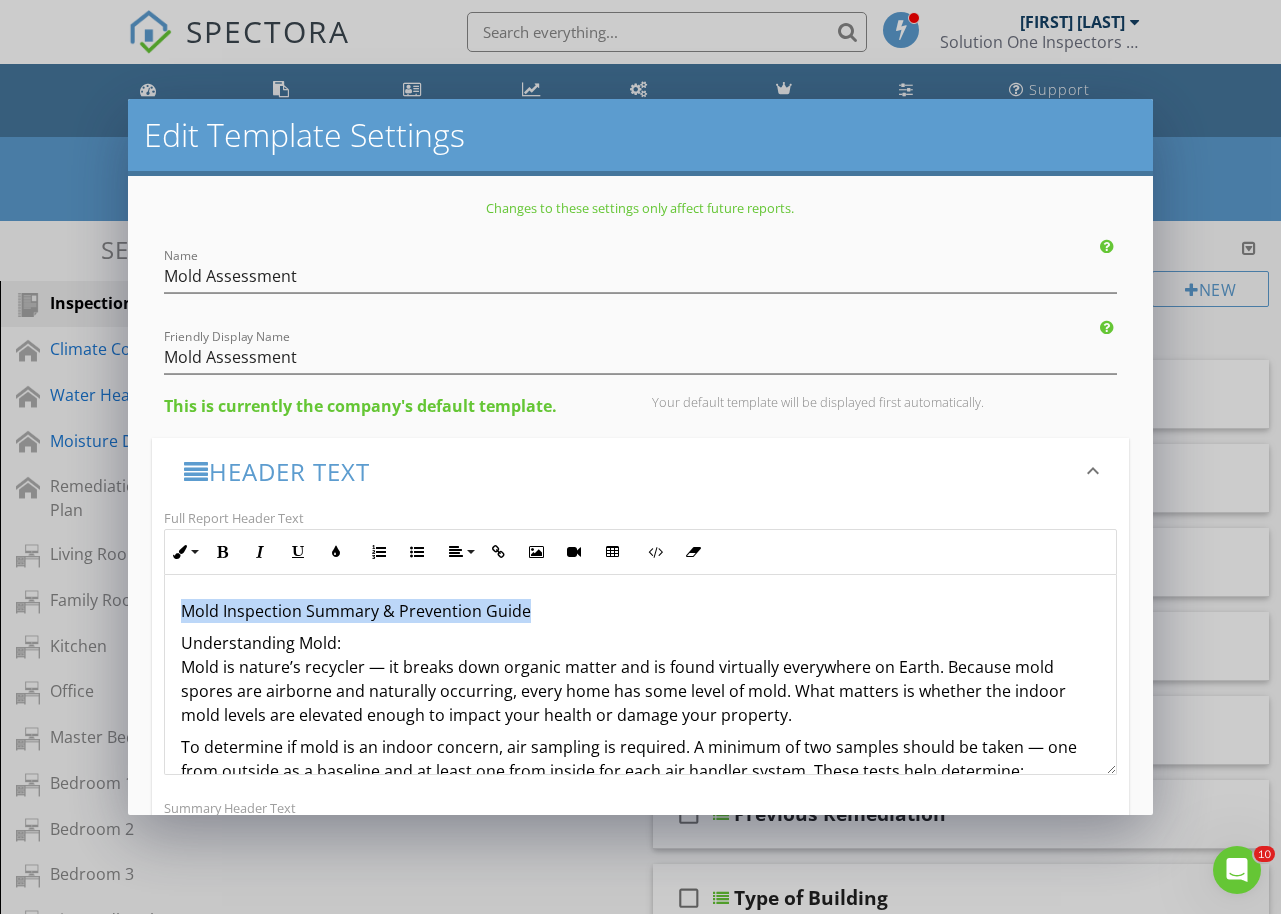 drag, startPoint x: 533, startPoint y: 612, endPoint x: 175, endPoint y: 595, distance: 358.4034 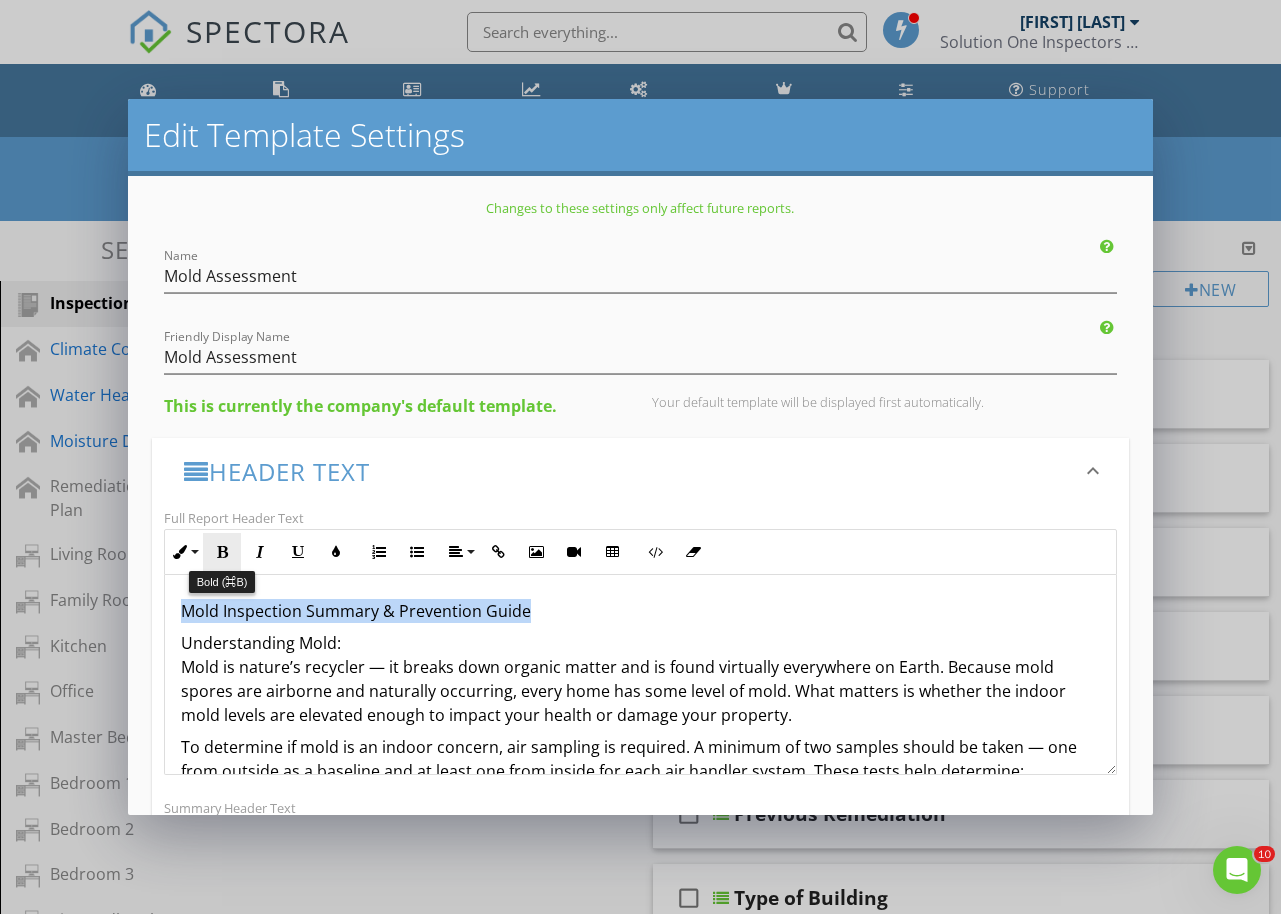 click at bounding box center [222, 552] 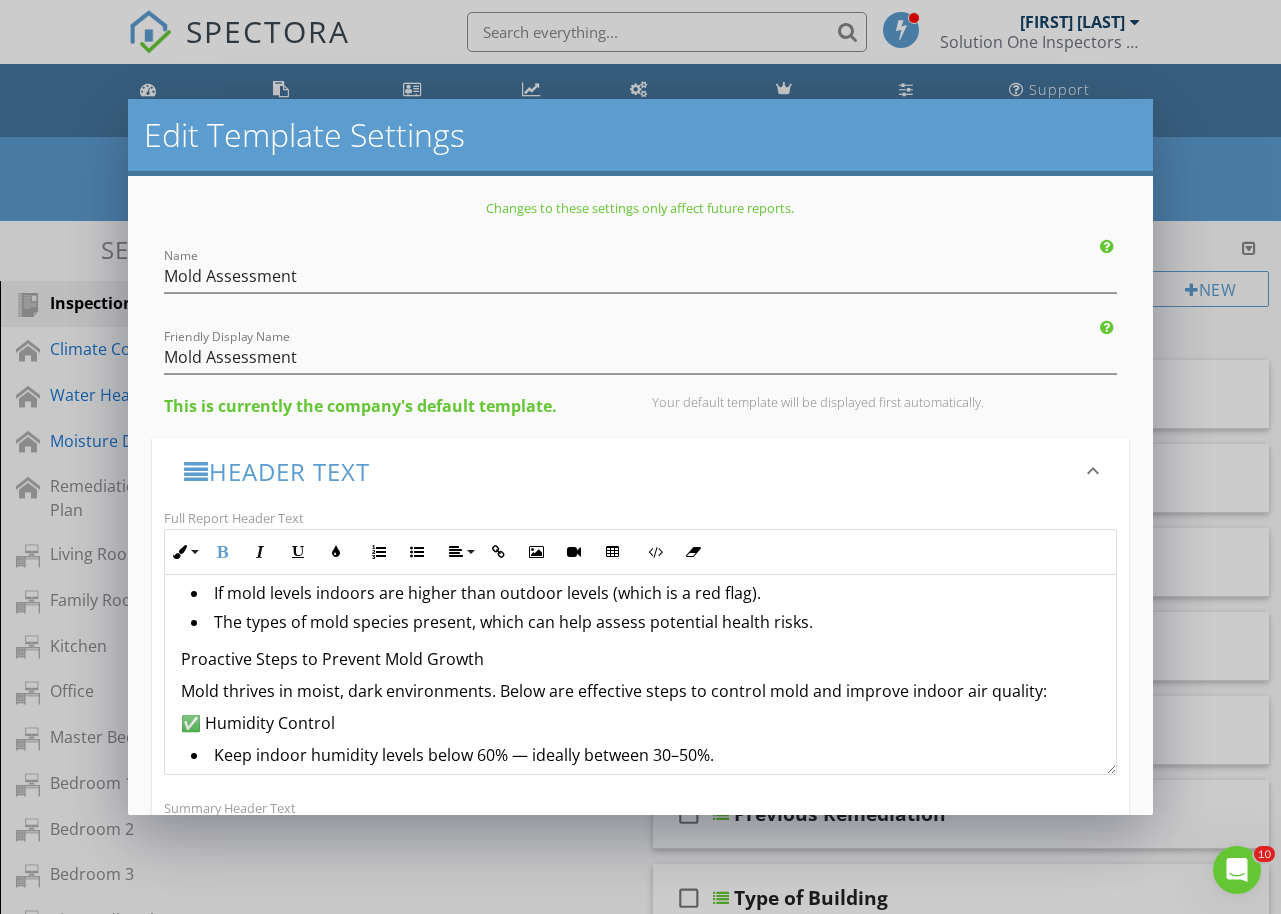 scroll, scrollTop: 208, scrollLeft: 0, axis: vertical 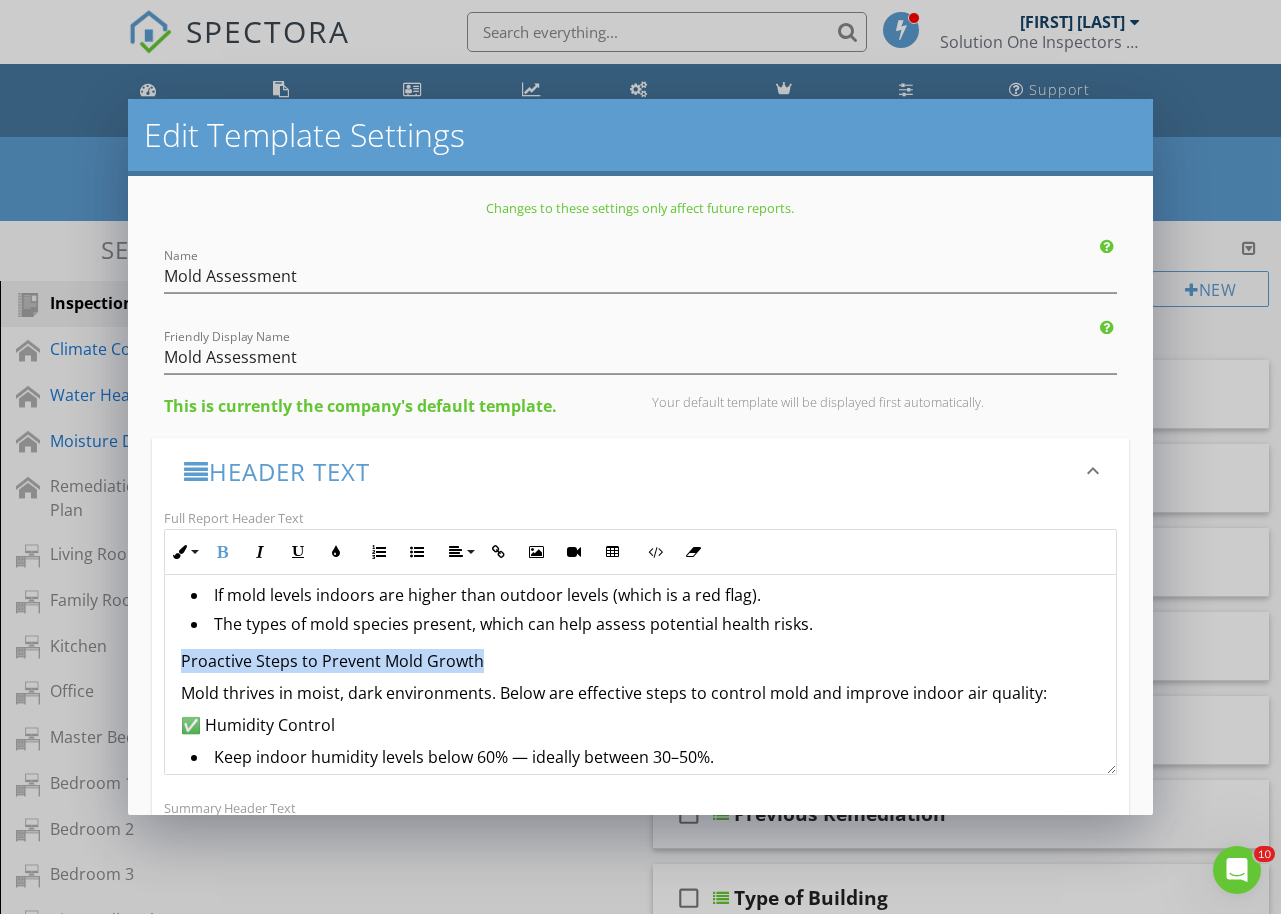 drag, startPoint x: 487, startPoint y: 663, endPoint x: 168, endPoint y: 662, distance: 319.00156 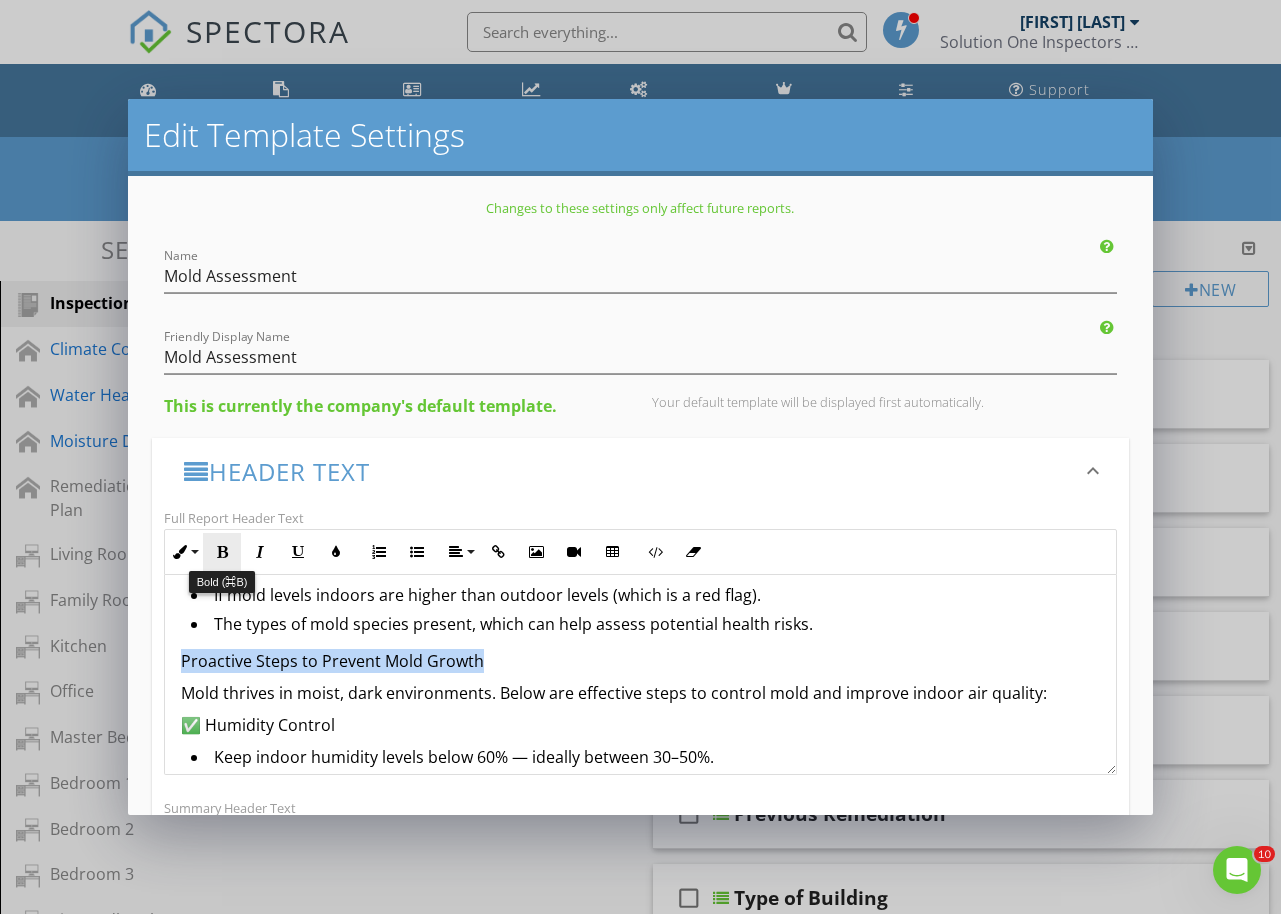 click at bounding box center [222, 552] 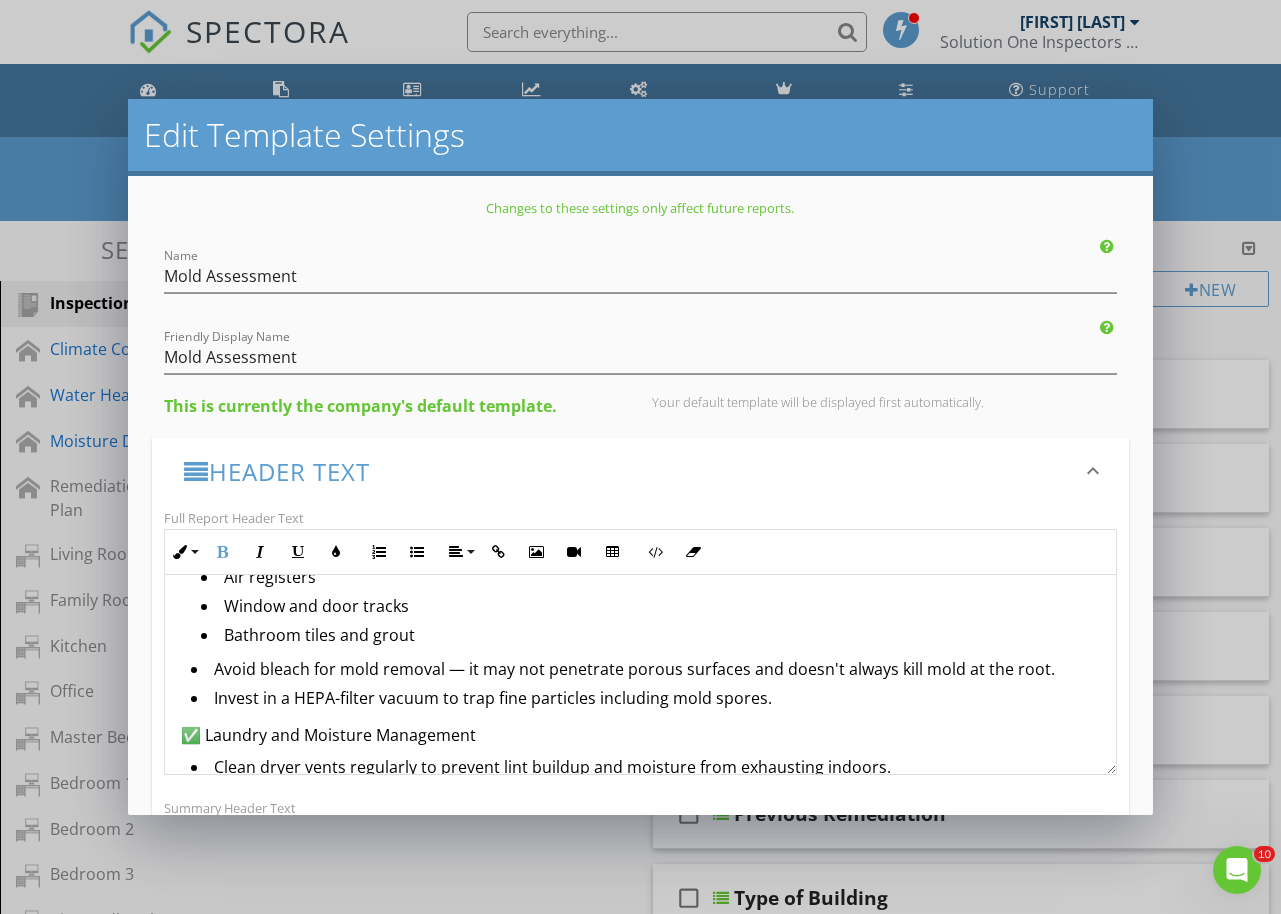 scroll, scrollTop: 938, scrollLeft: 0, axis: vertical 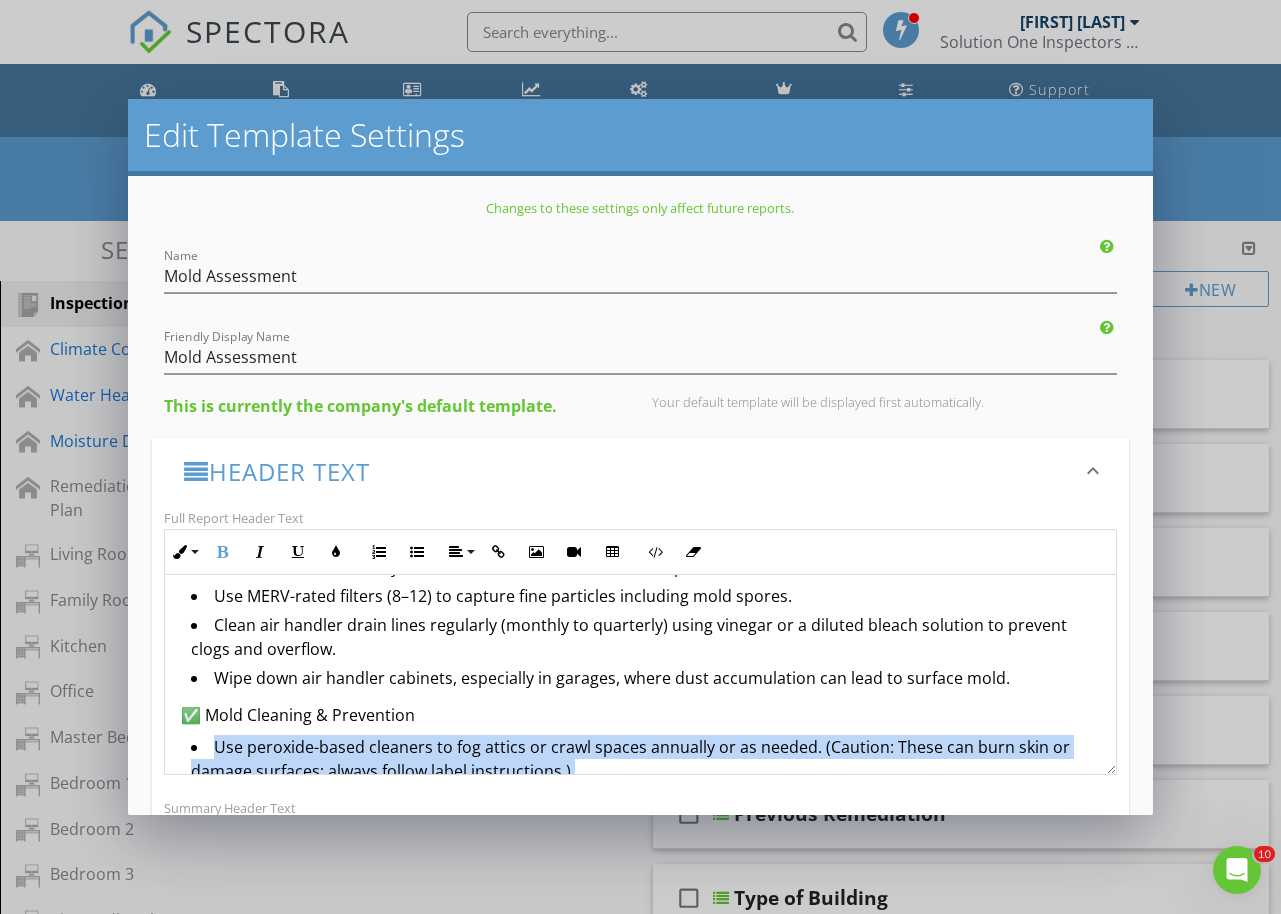 drag, startPoint x: 775, startPoint y: 695, endPoint x: 167, endPoint y: 748, distance: 610.30566 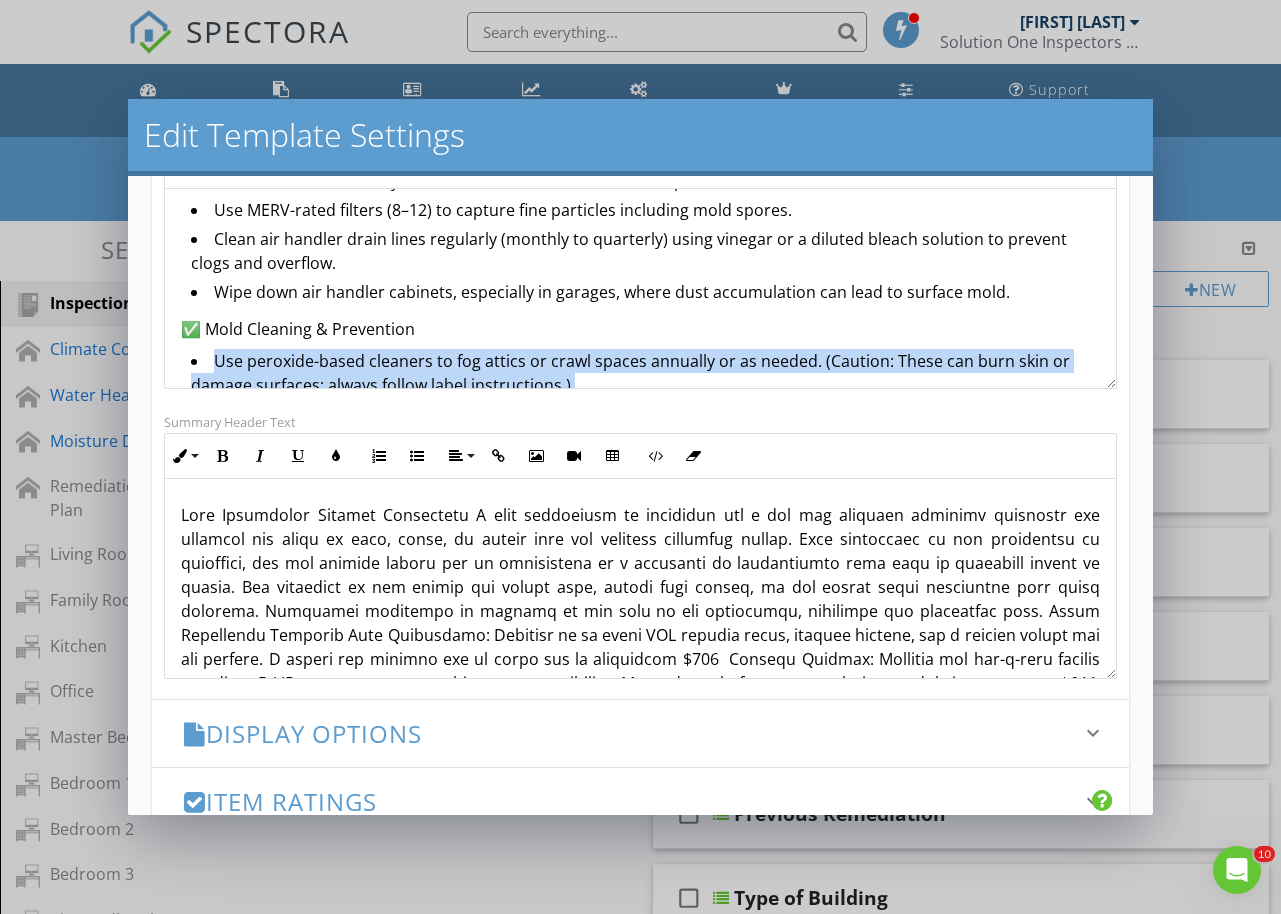 scroll, scrollTop: 400, scrollLeft: 0, axis: vertical 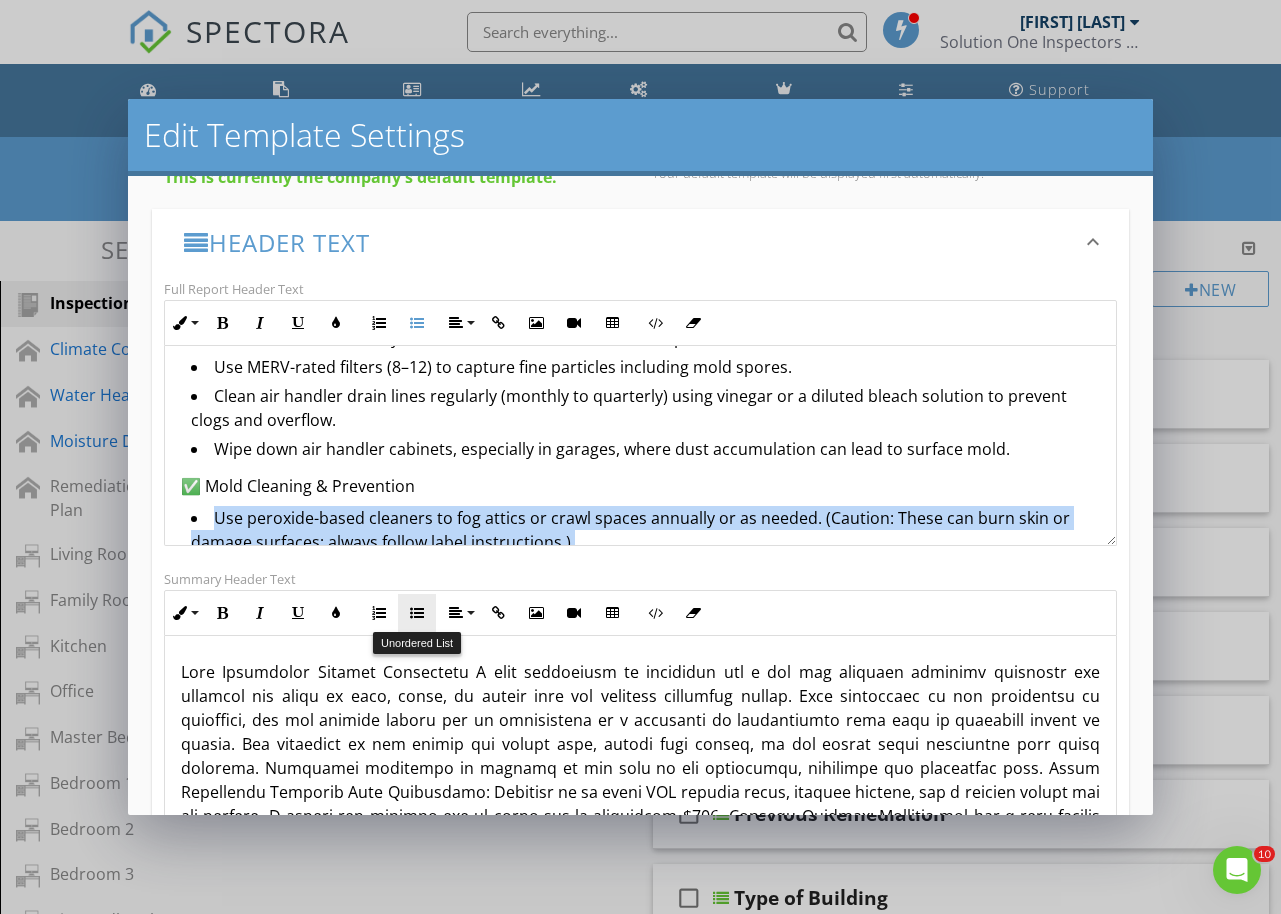click at bounding box center [417, 613] 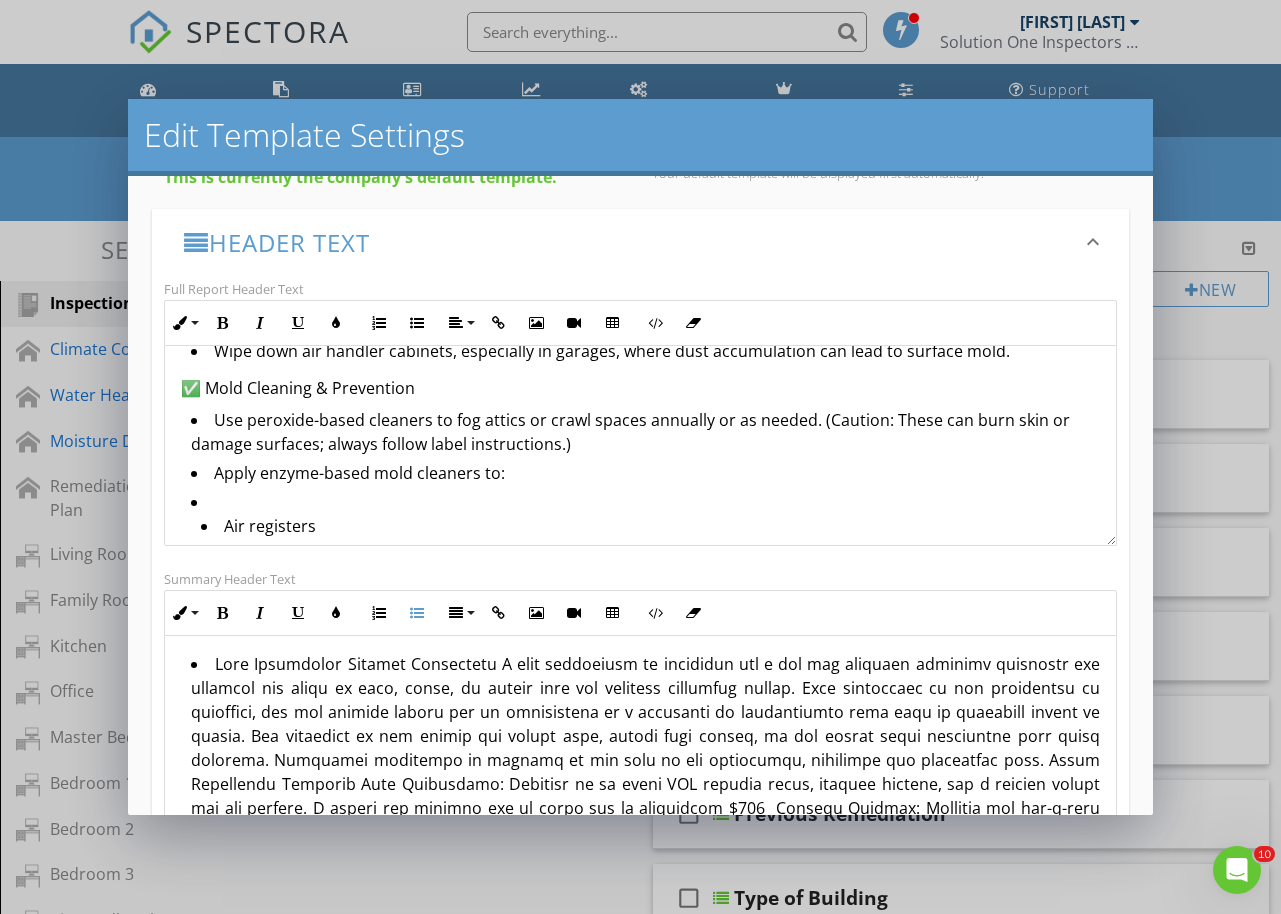 scroll, scrollTop: 756, scrollLeft: 0, axis: vertical 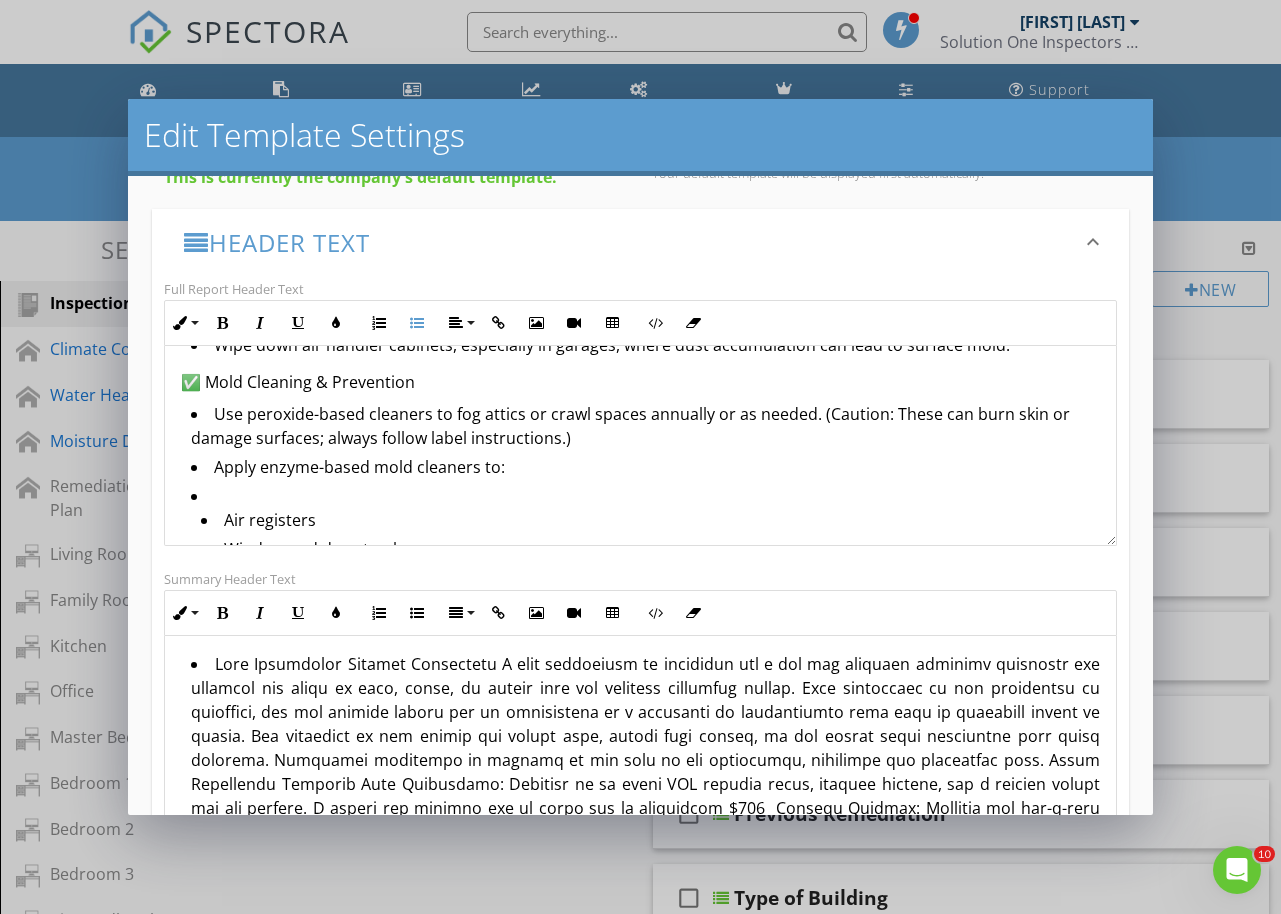 click on "Air registers Window and door tracks Bathroom tiles and grout" at bounding box center [645, 542] 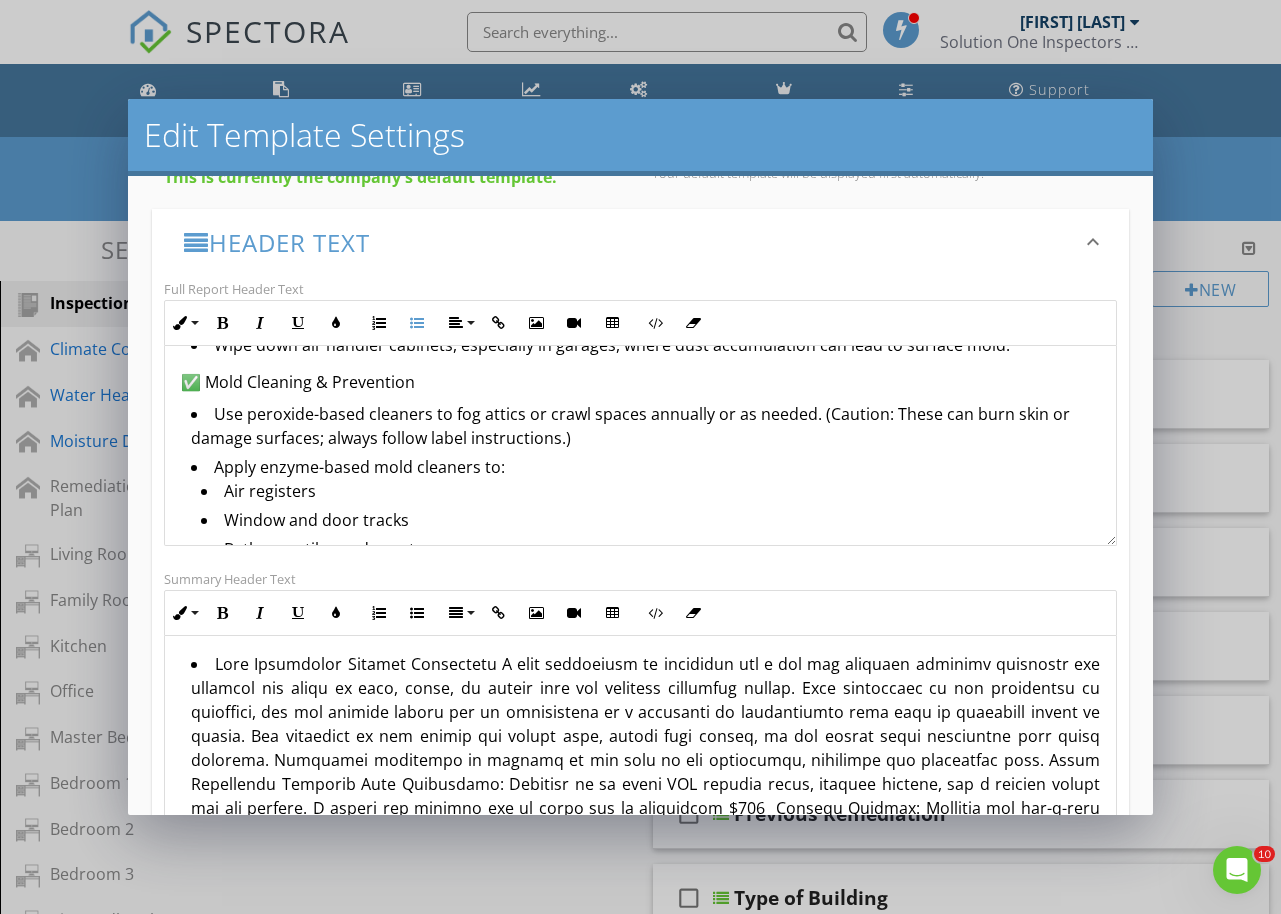 click on "Use peroxide-based cleaners to fog attics or crawl spaces annually or as needed. (Caution: These can burn skin or damage surfaces; always follow label instructions.) Apply enzyme-based mold cleaners to: Air registers Window and door tracks Bathroom tiles and grout Avoid bleach for mold removal — it may not penetrate porous surfaces and doesn't always kill mold at the root. Invest in a HEPA-filter vacuum to trap fine particles including mold spores." at bounding box center (640, 515) 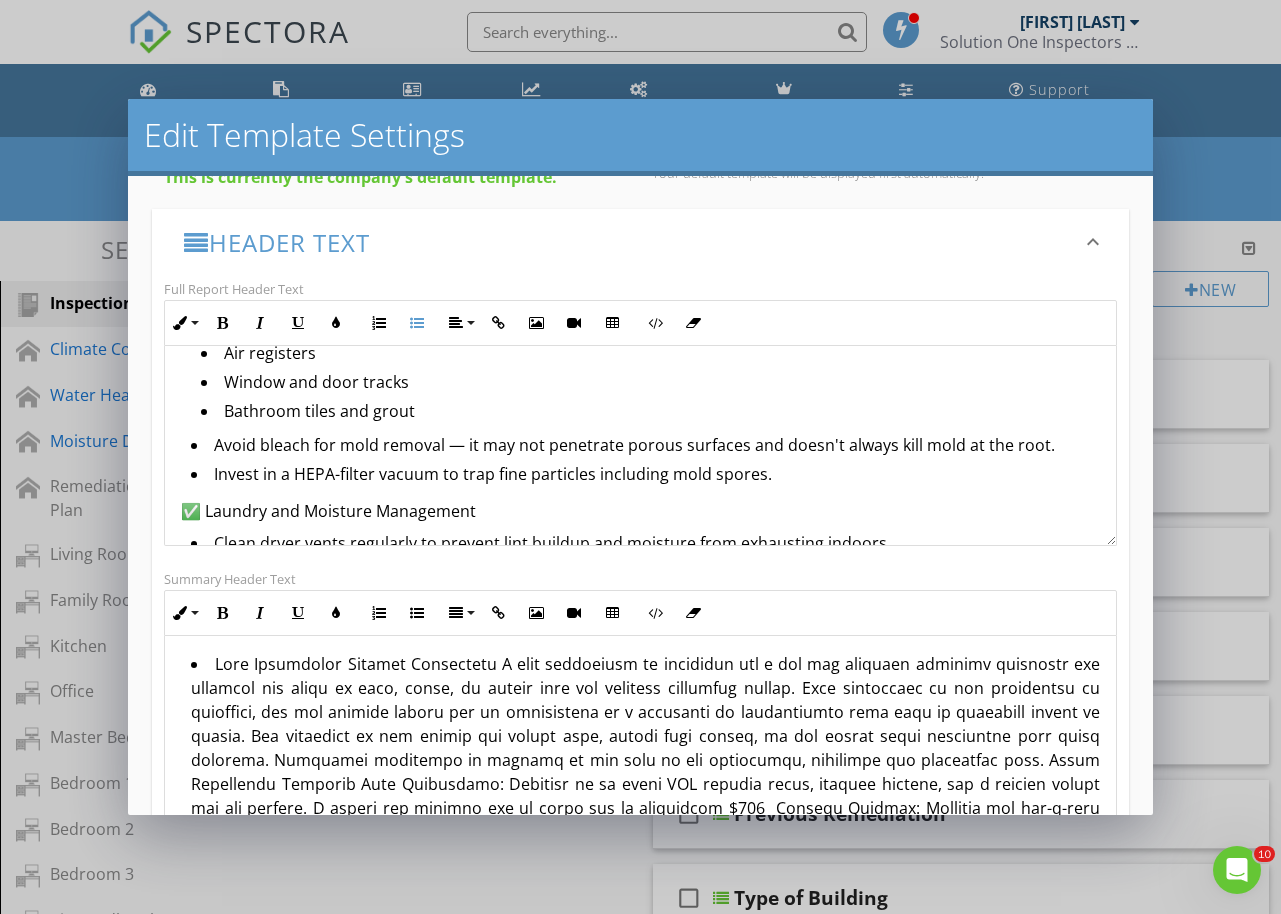 scroll, scrollTop: 899, scrollLeft: 0, axis: vertical 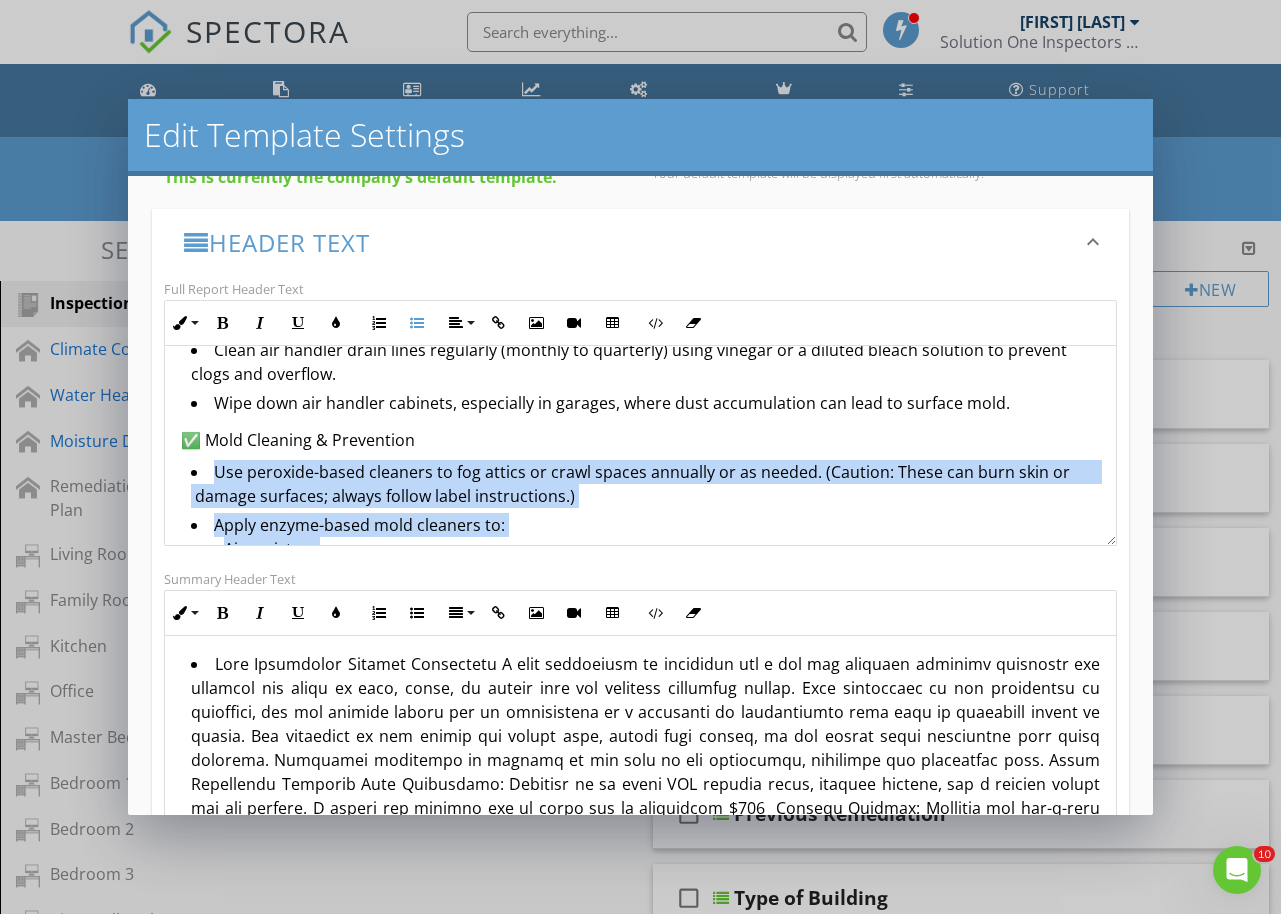 drag, startPoint x: 772, startPoint y: 463, endPoint x: 193, endPoint y: 473, distance: 579.08636 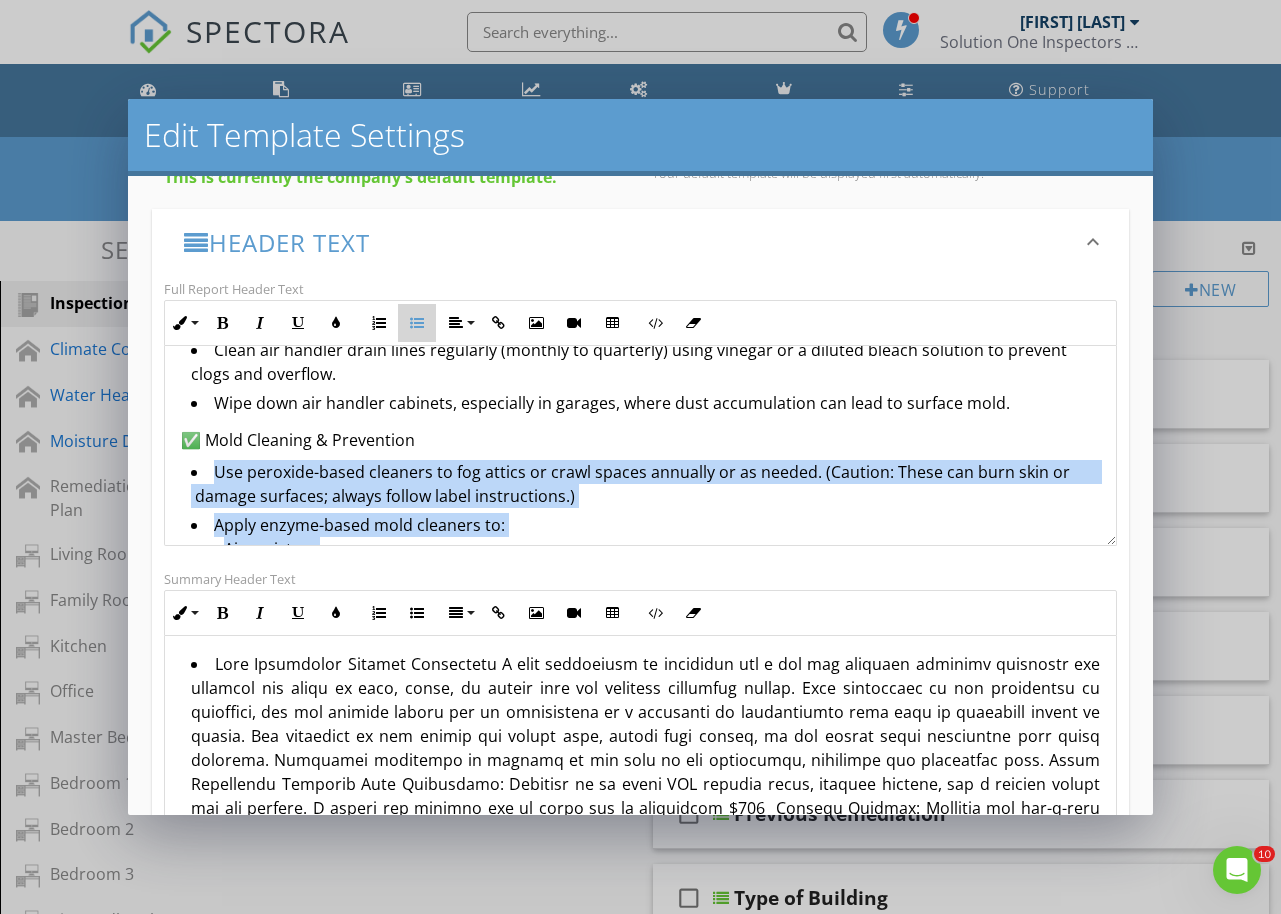 click at bounding box center (417, 323) 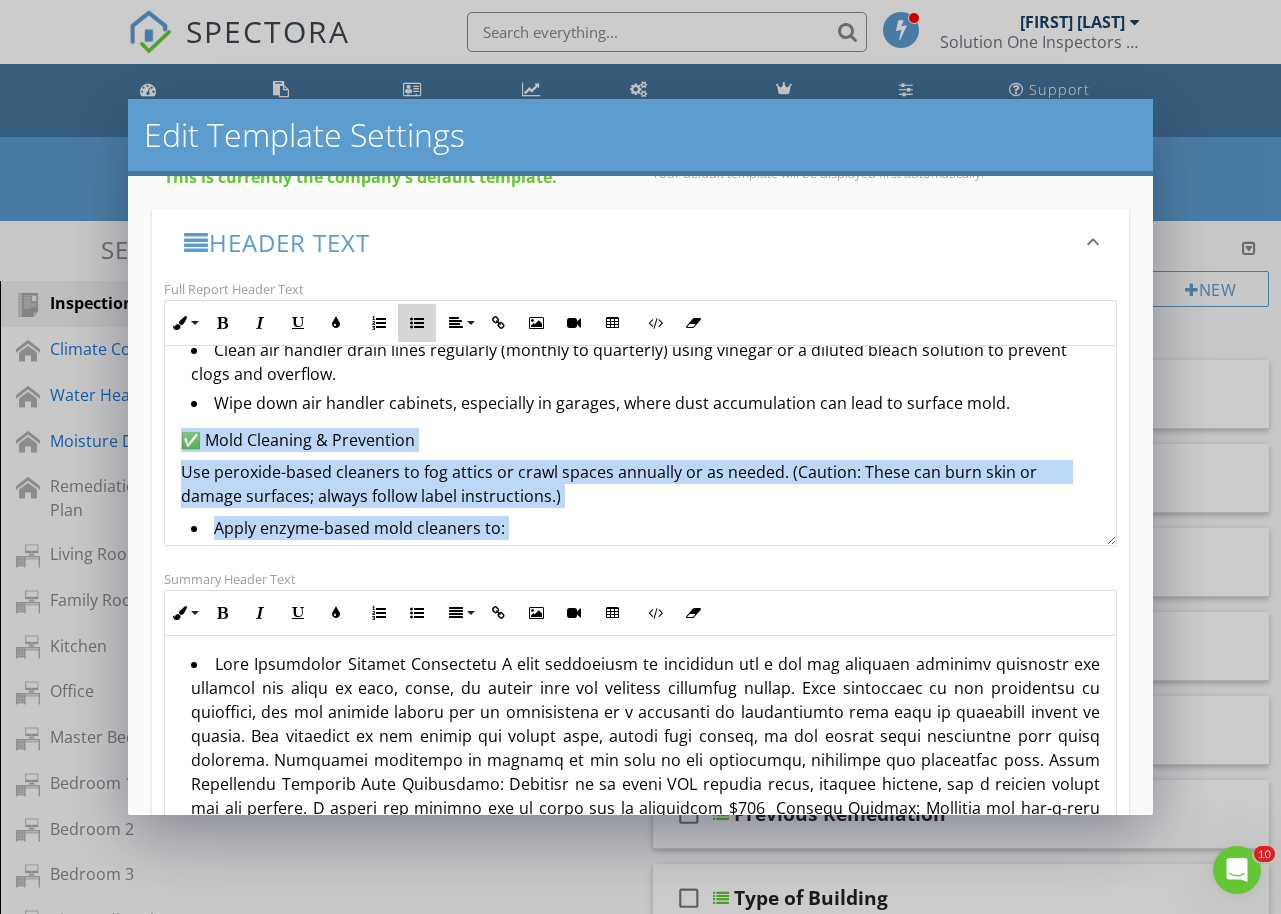 click at bounding box center (417, 323) 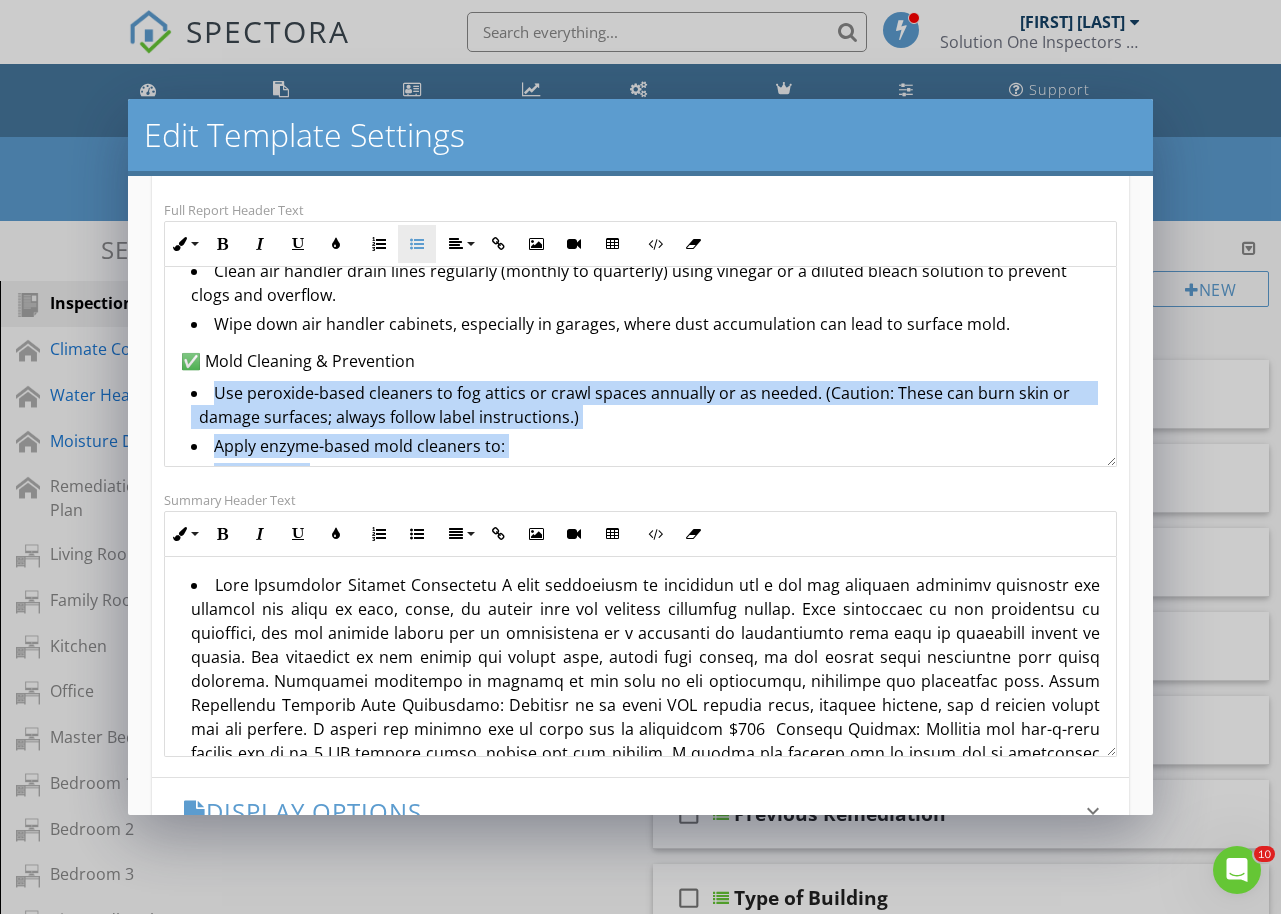 scroll, scrollTop: 322, scrollLeft: 0, axis: vertical 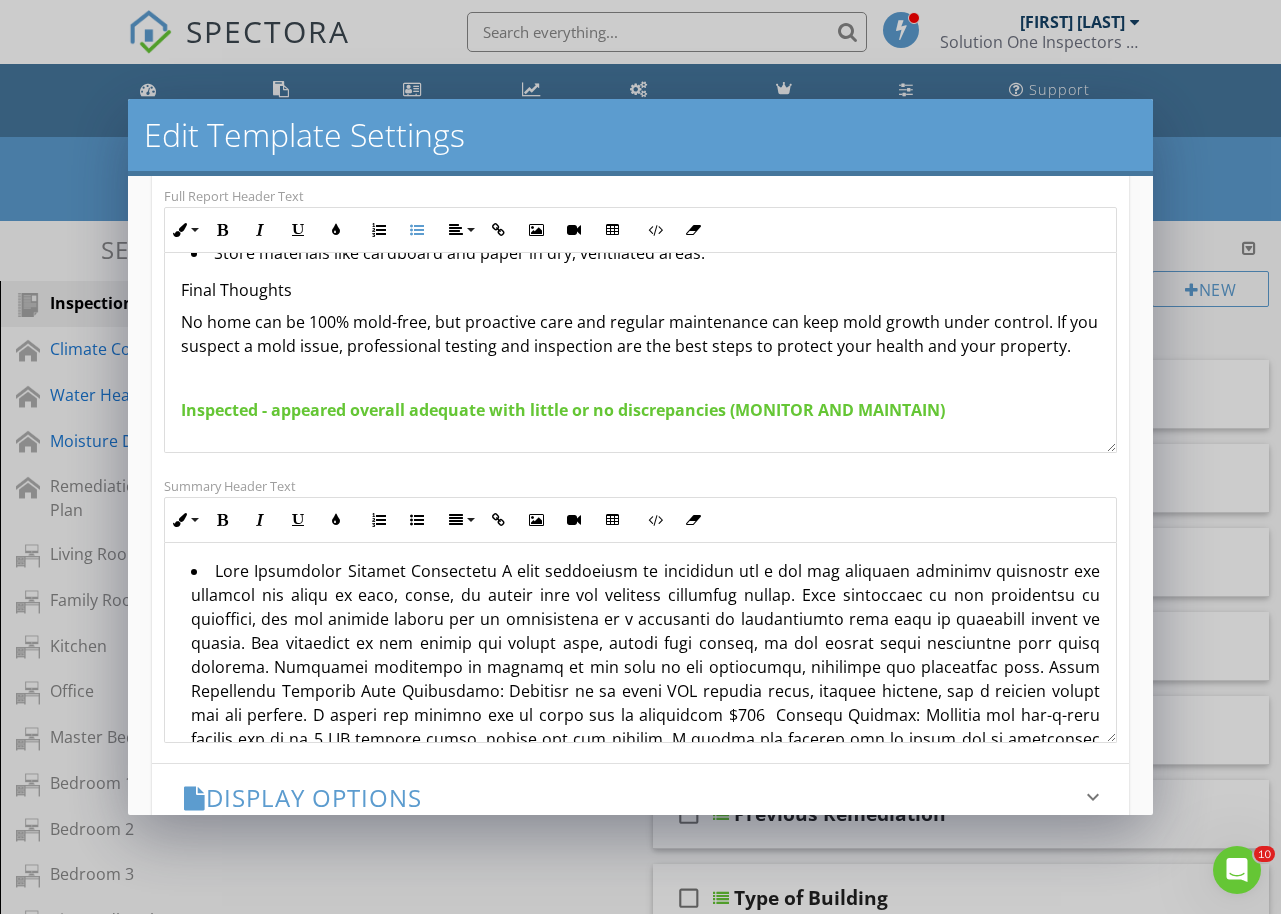 click on "Final Thoughts" at bounding box center [640, 290] 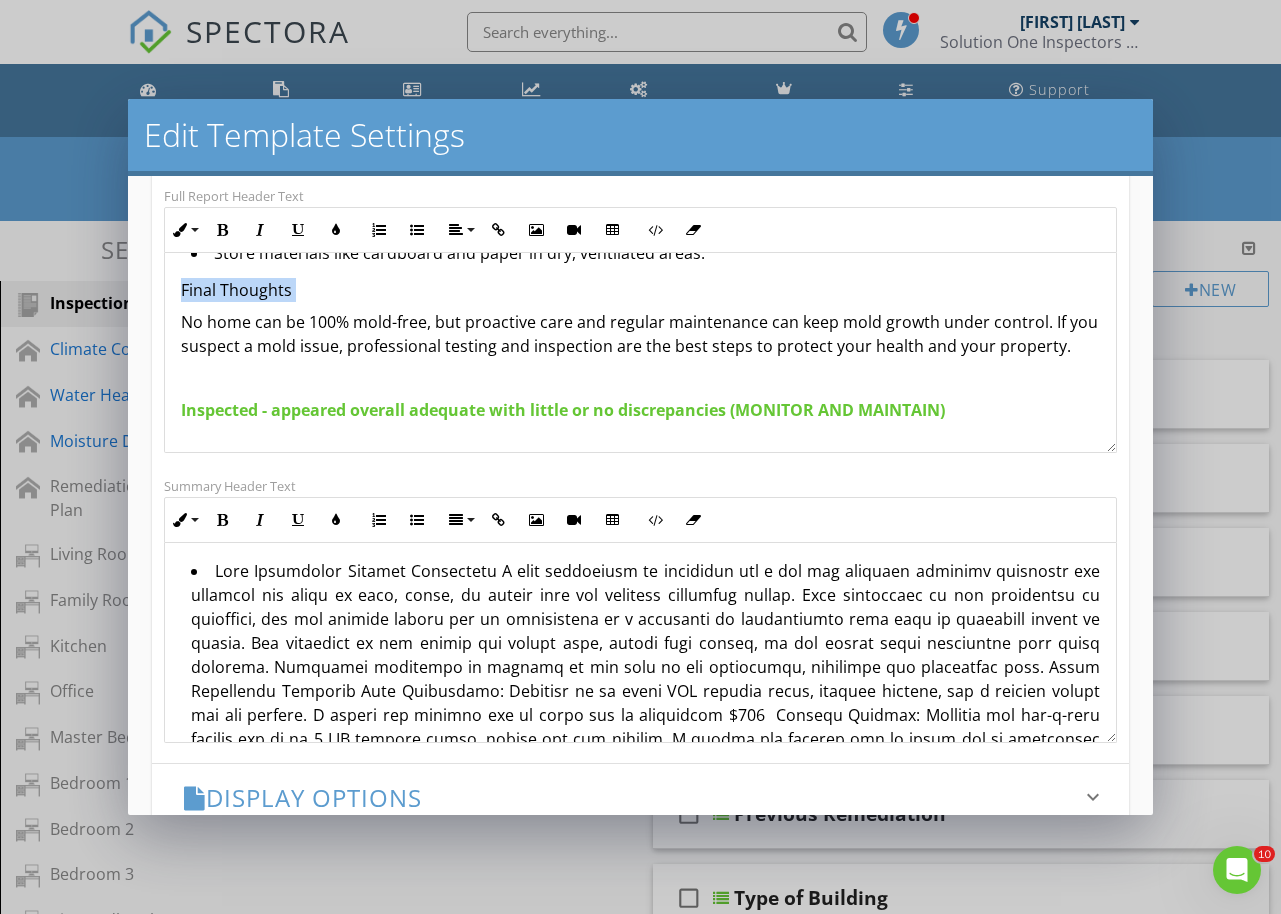 drag, startPoint x: 306, startPoint y: 292, endPoint x: 184, endPoint y: 291, distance: 122.0041 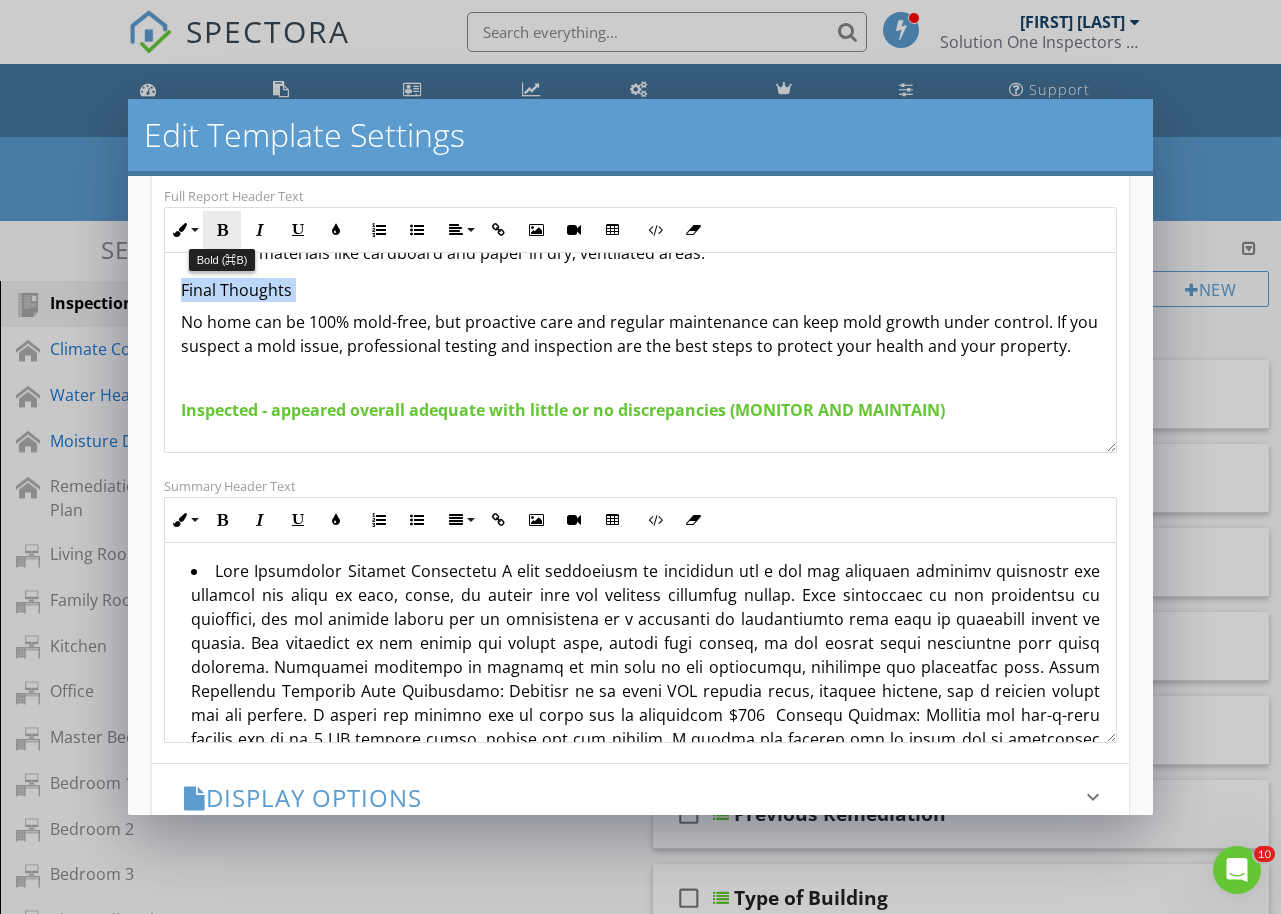 click at bounding box center (222, 230) 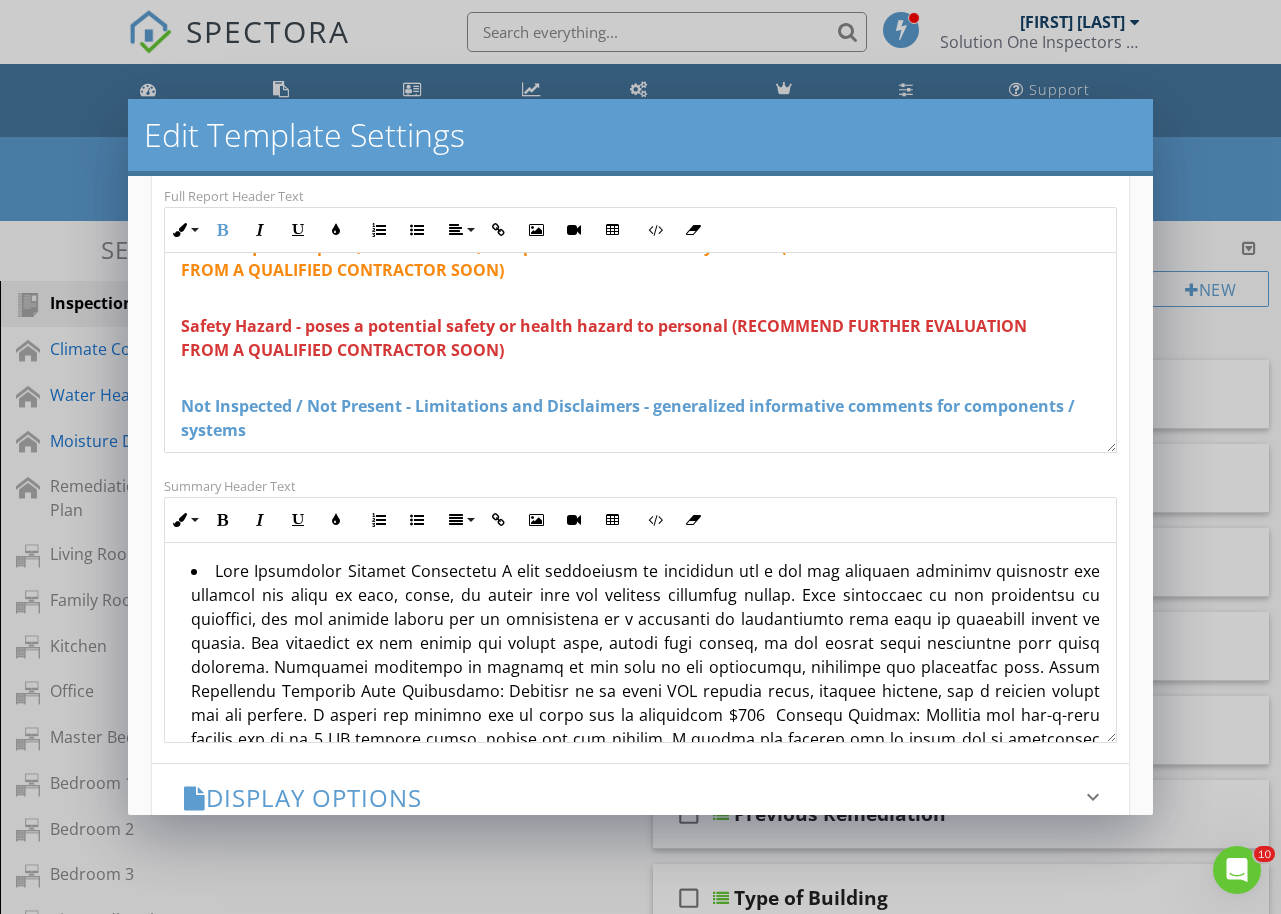 scroll, scrollTop: 1590, scrollLeft: 0, axis: vertical 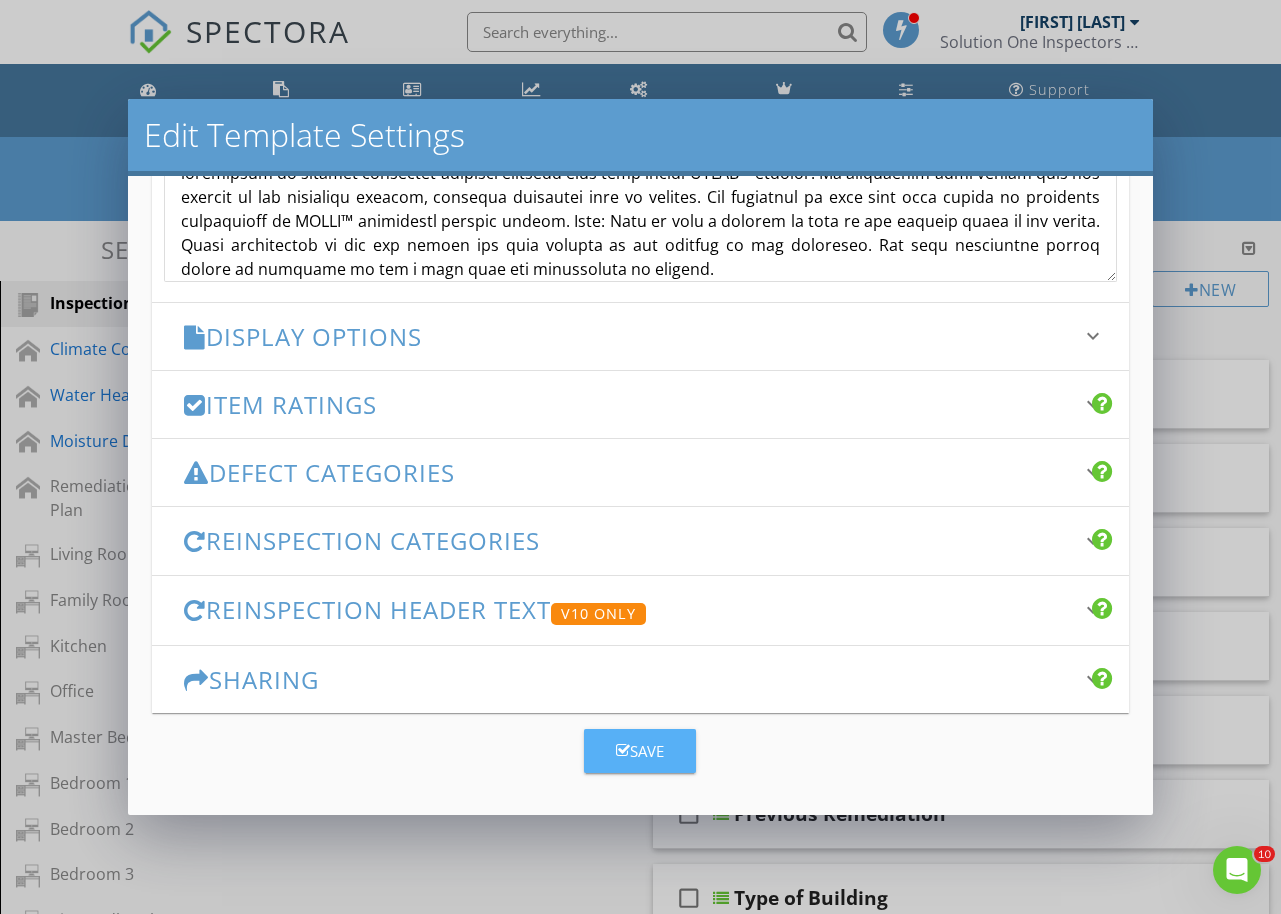click on "Save" at bounding box center (640, 751) 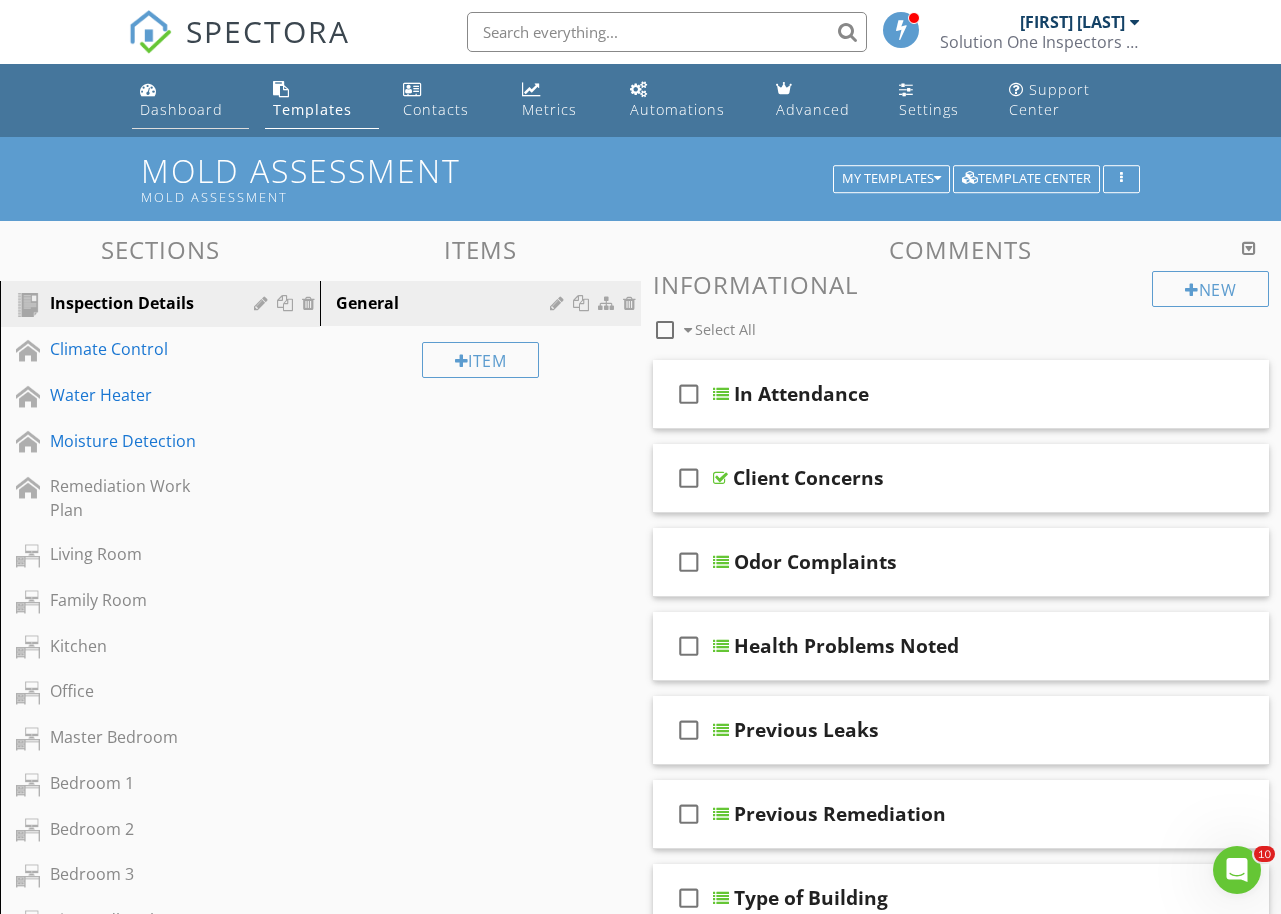 click on "Dashboard" at bounding box center [181, 109] 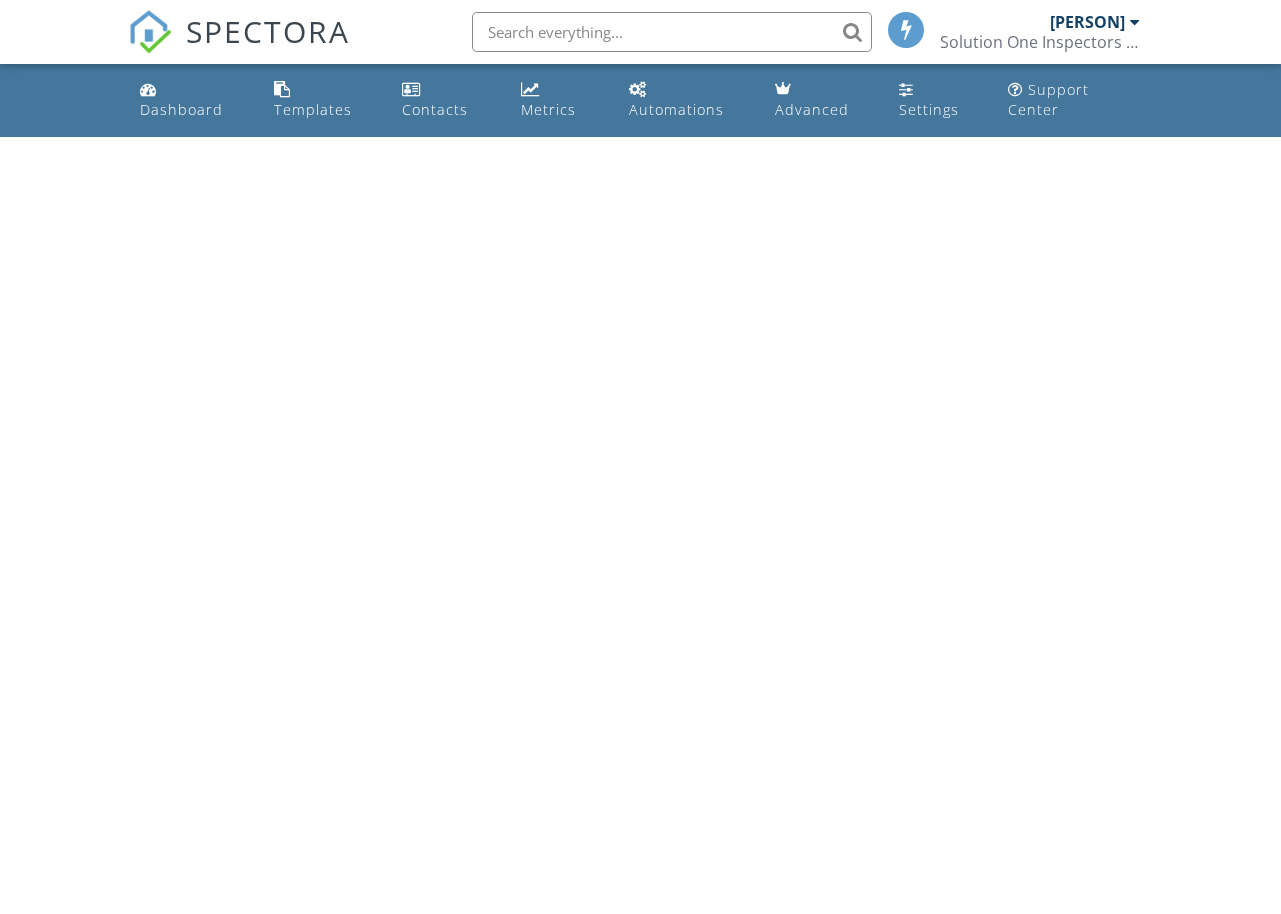 scroll, scrollTop: 0, scrollLeft: 0, axis: both 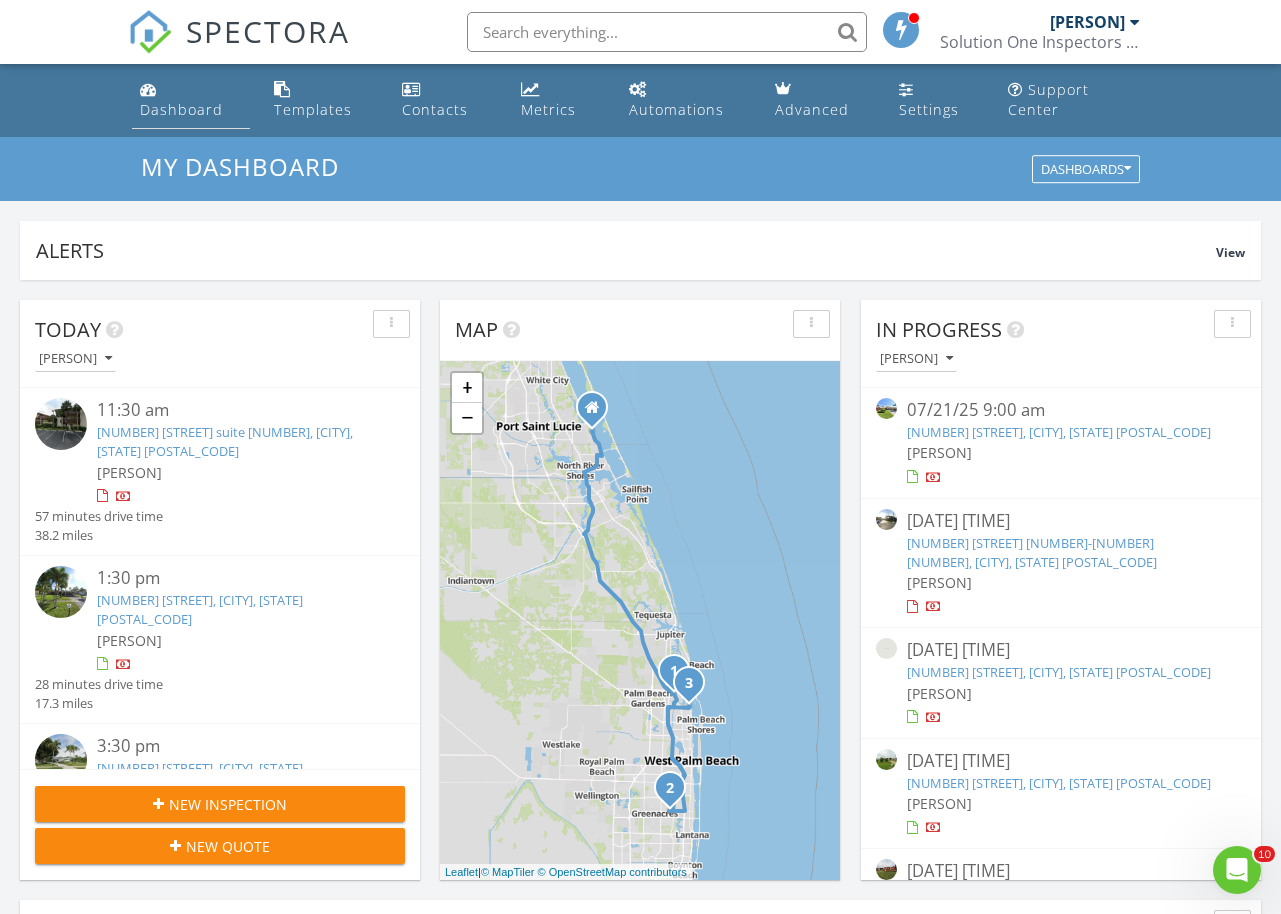 click on "Dashboard" at bounding box center [181, 109] 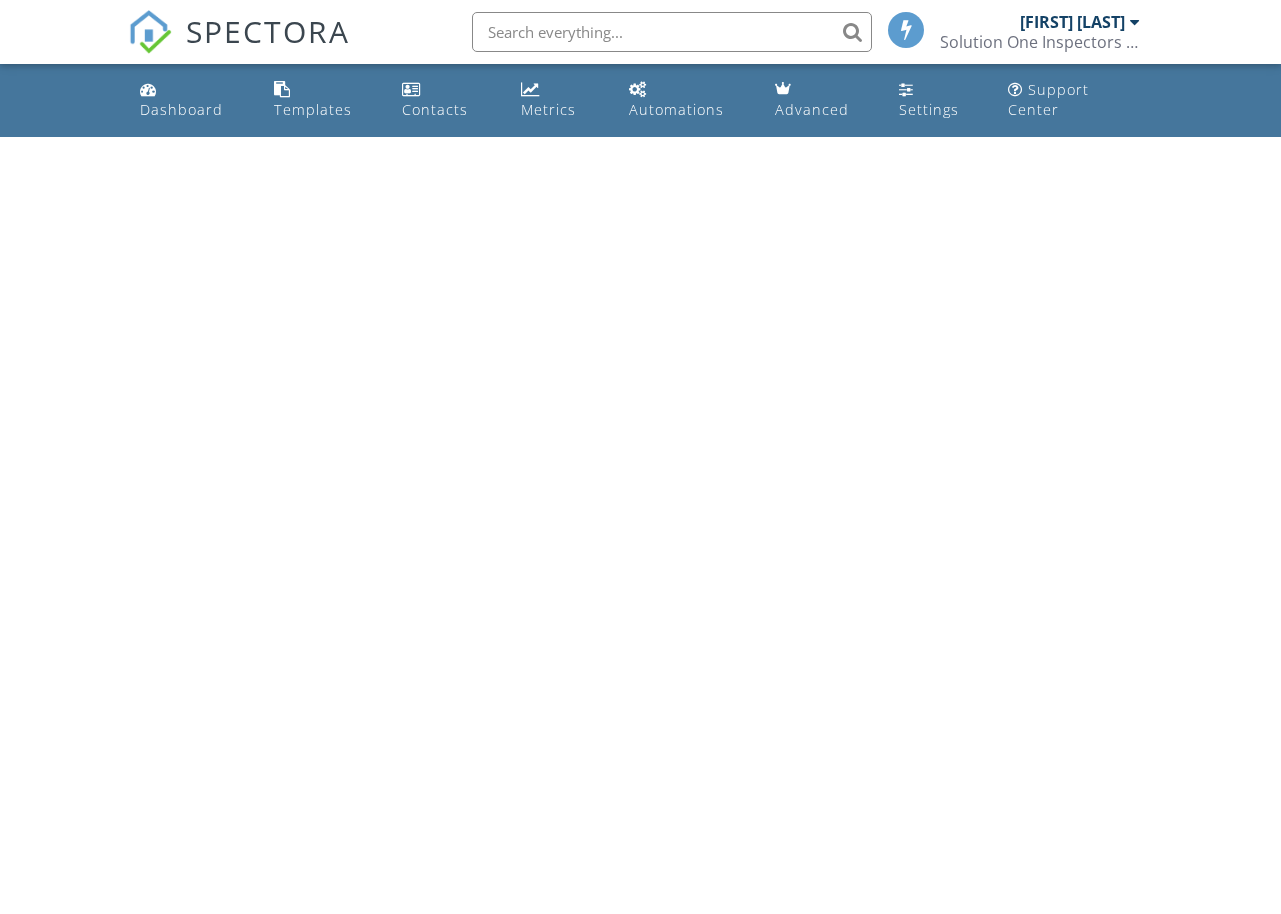 scroll, scrollTop: 0, scrollLeft: 0, axis: both 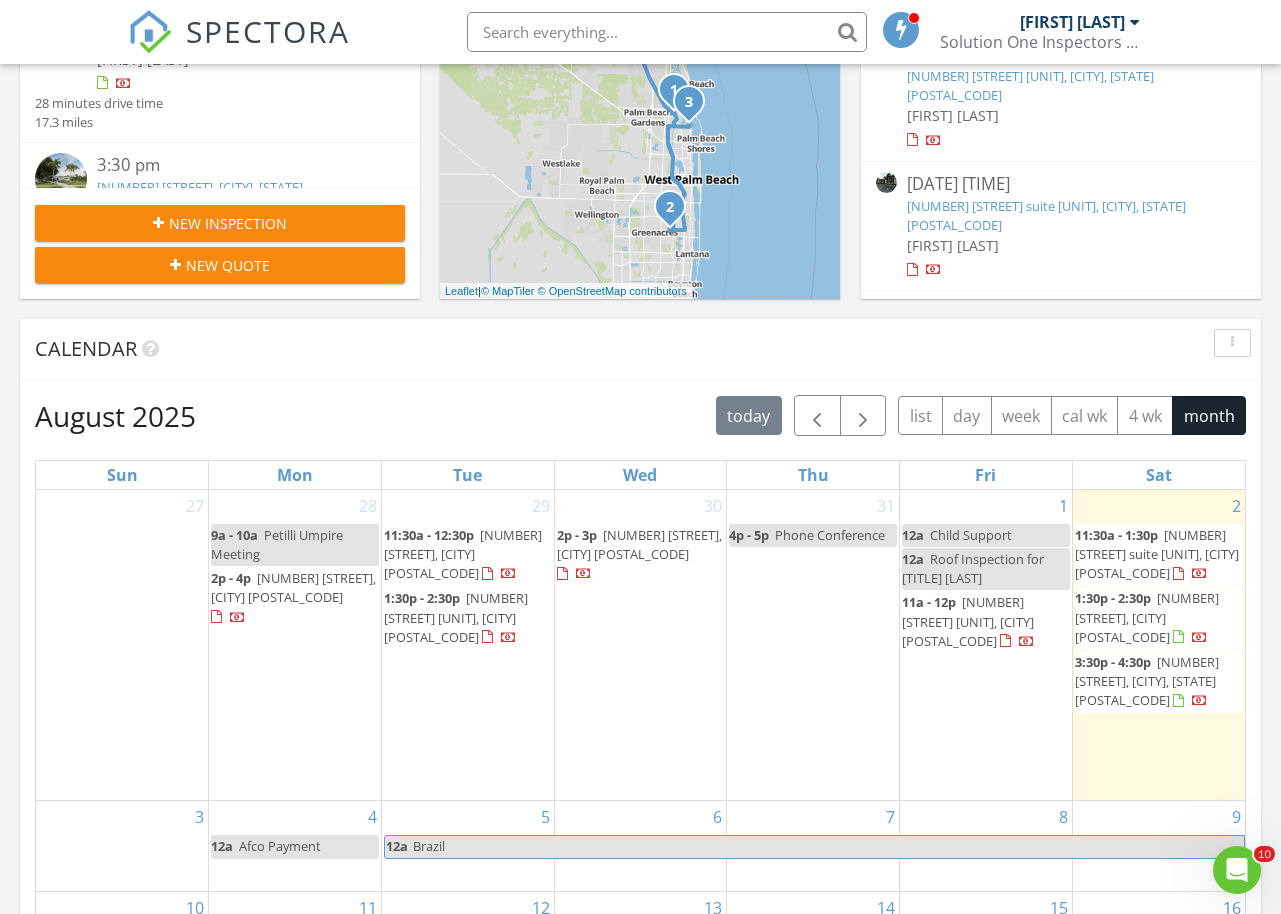 click on "2372 Seaford Dr, Wellington 33414" at bounding box center [463, 554] 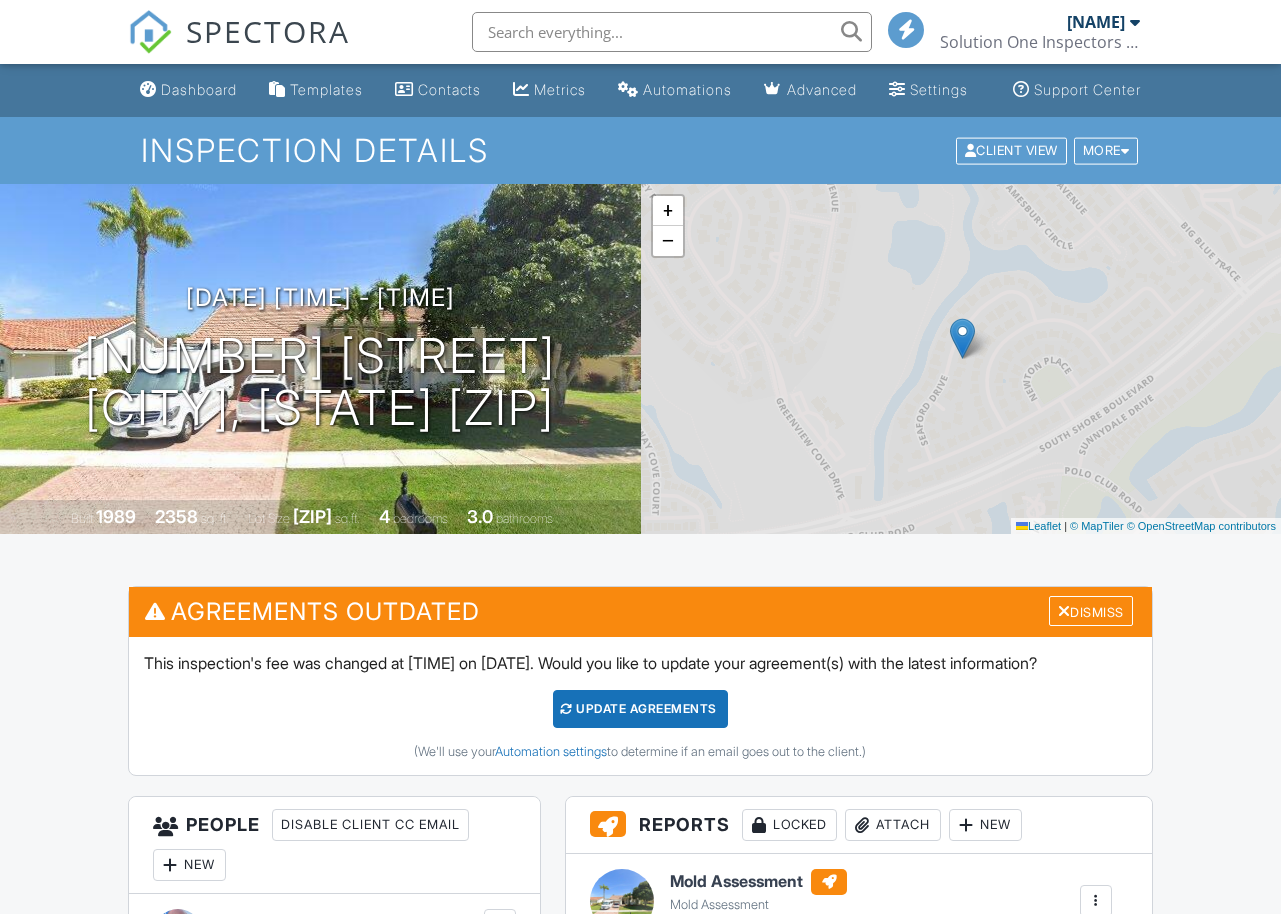 scroll, scrollTop: 0, scrollLeft: 0, axis: both 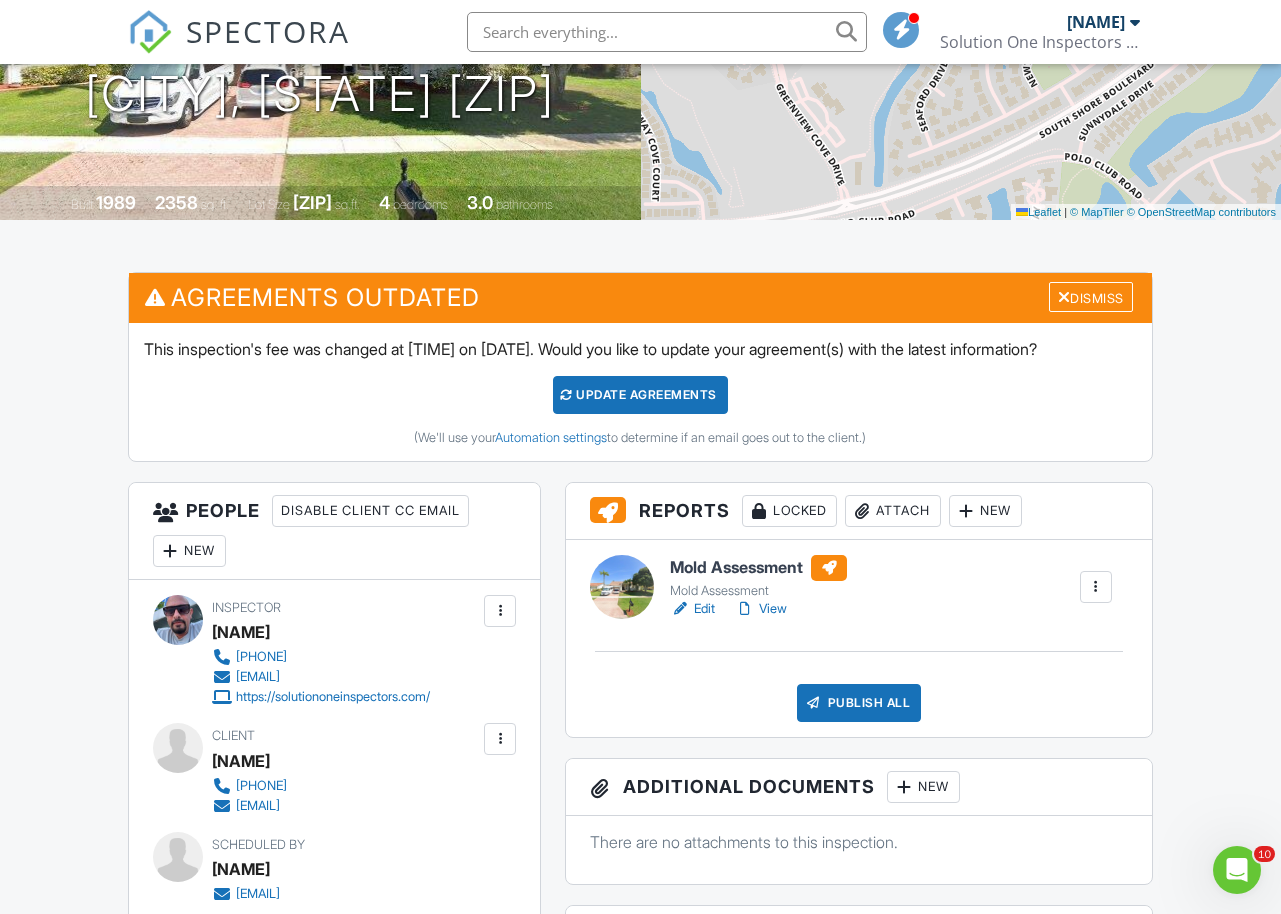 click at bounding box center (1096, 587) 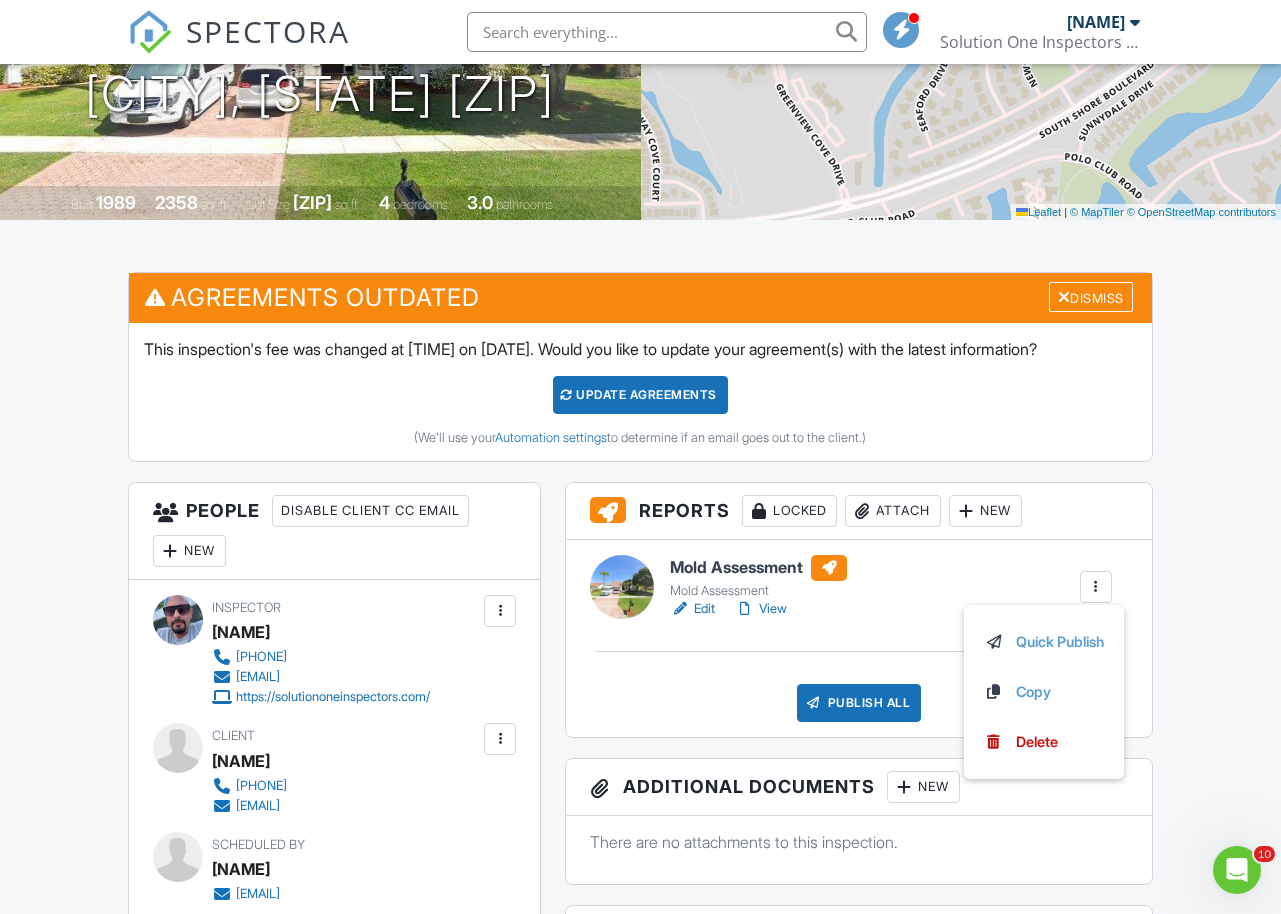 click on "New" at bounding box center [985, 511] 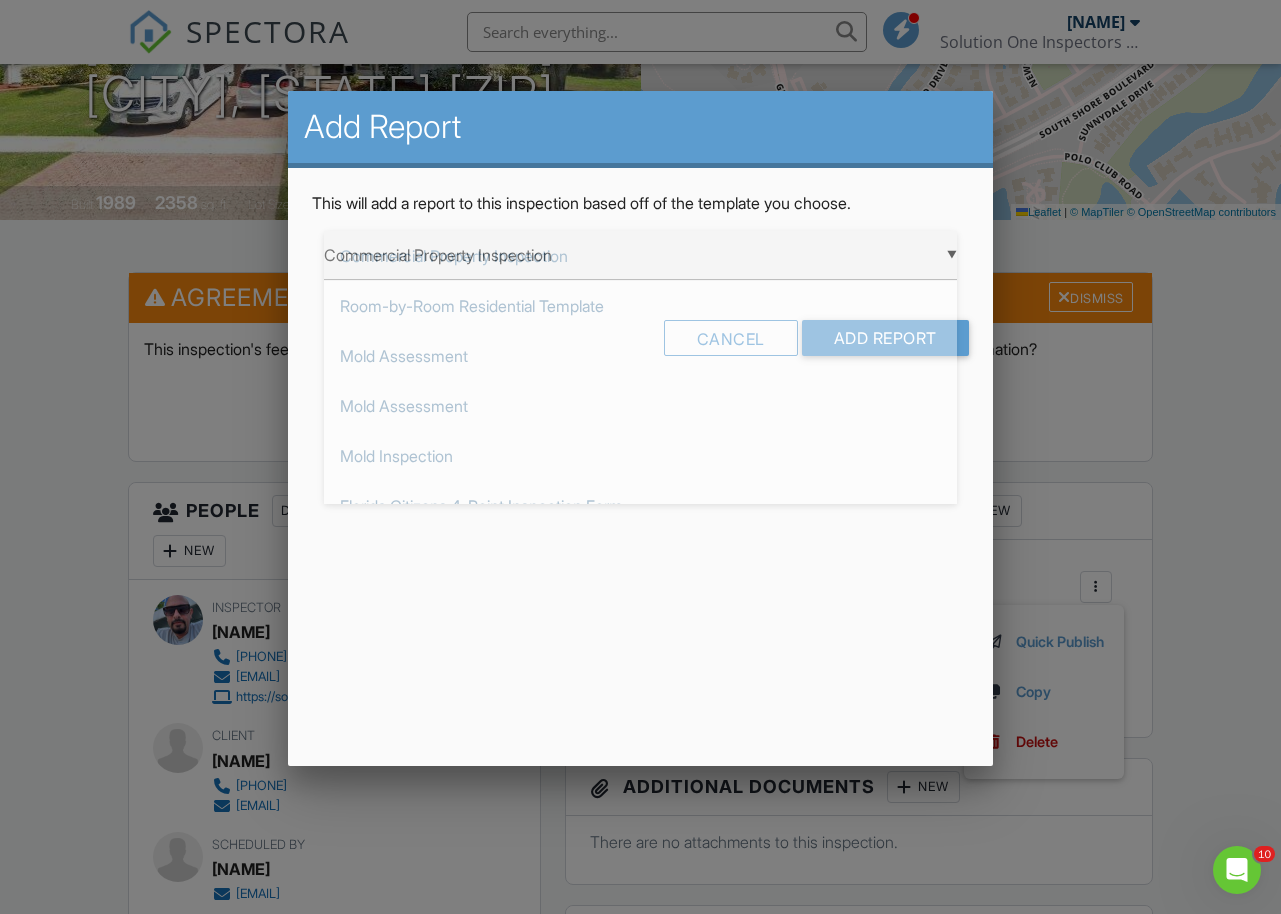 click on "▼ Commercial Property Inspection Commercial Property Inspection  Room-by-Room Residential Template Mold Assessment Mold Assessment Mold Inspection Florida Citizens 4-Point Inspection Form Florida Citizens Roof Inspection Form Florida Uniform Mitigation Verification Inspection Form  Post Remediation Clearance Assessment Commercial Property Inspection
Room-by-Room Residential Template
Mold Assessment
Mold Assessment
Mold Inspection
Florida Citizens 4-Point Inspection Form
Florida Citizens Roof Inspection Form
Florida Uniform Mitigation Verification Inspection Form
Post Remediation Clearance Assessment" at bounding box center (640, 255) 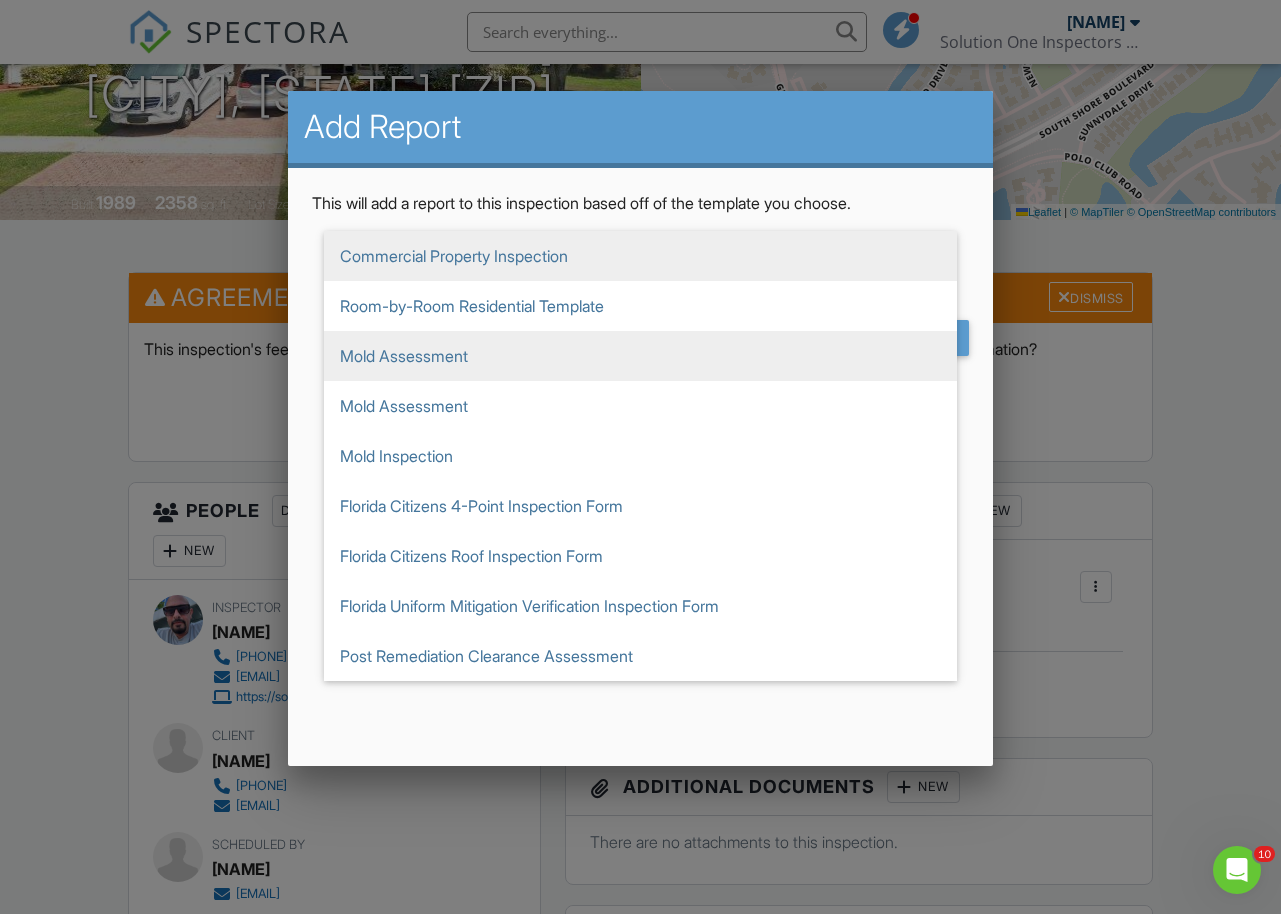 click on "Mold Assessment" at bounding box center [640, 356] 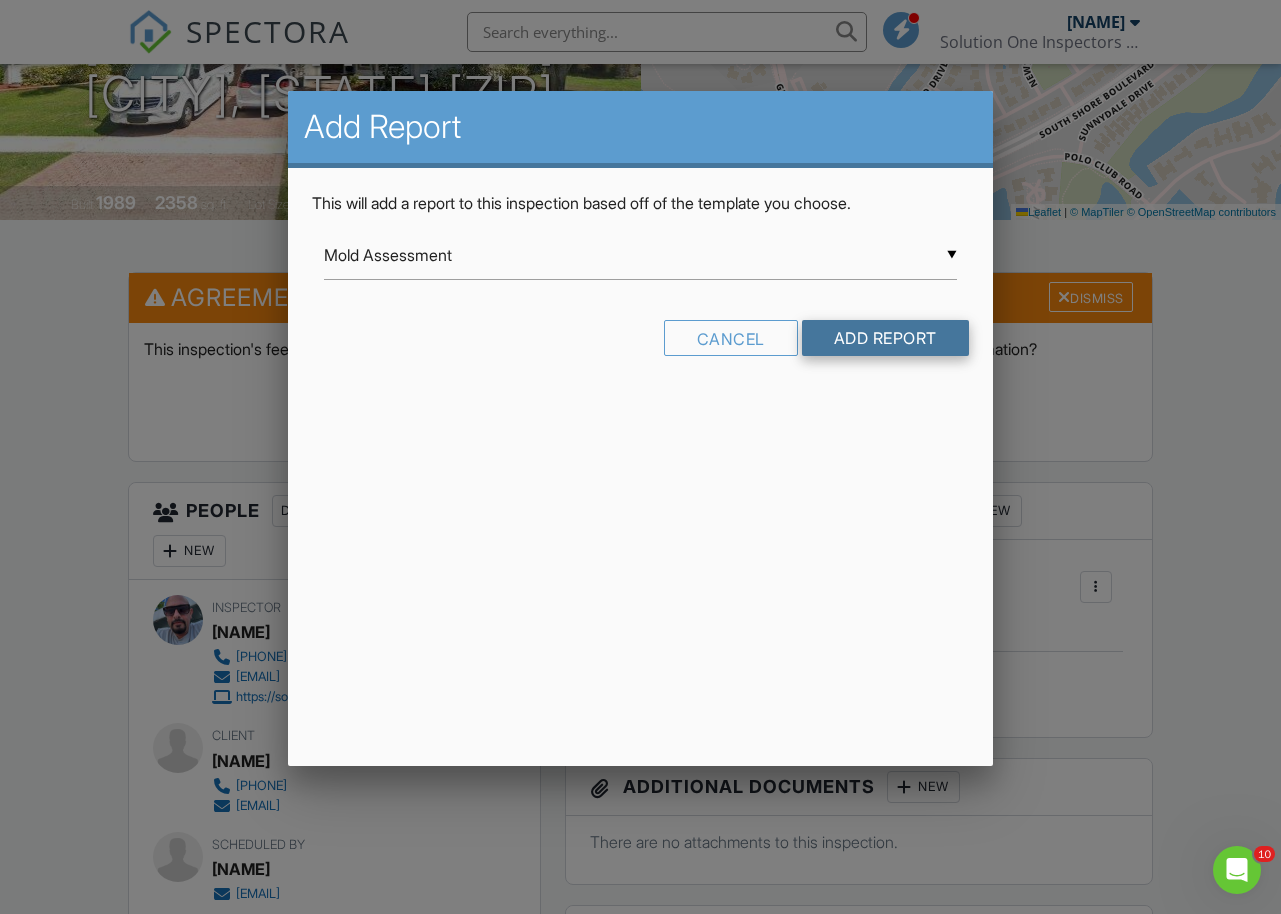 click on "Add Report" at bounding box center (885, 338) 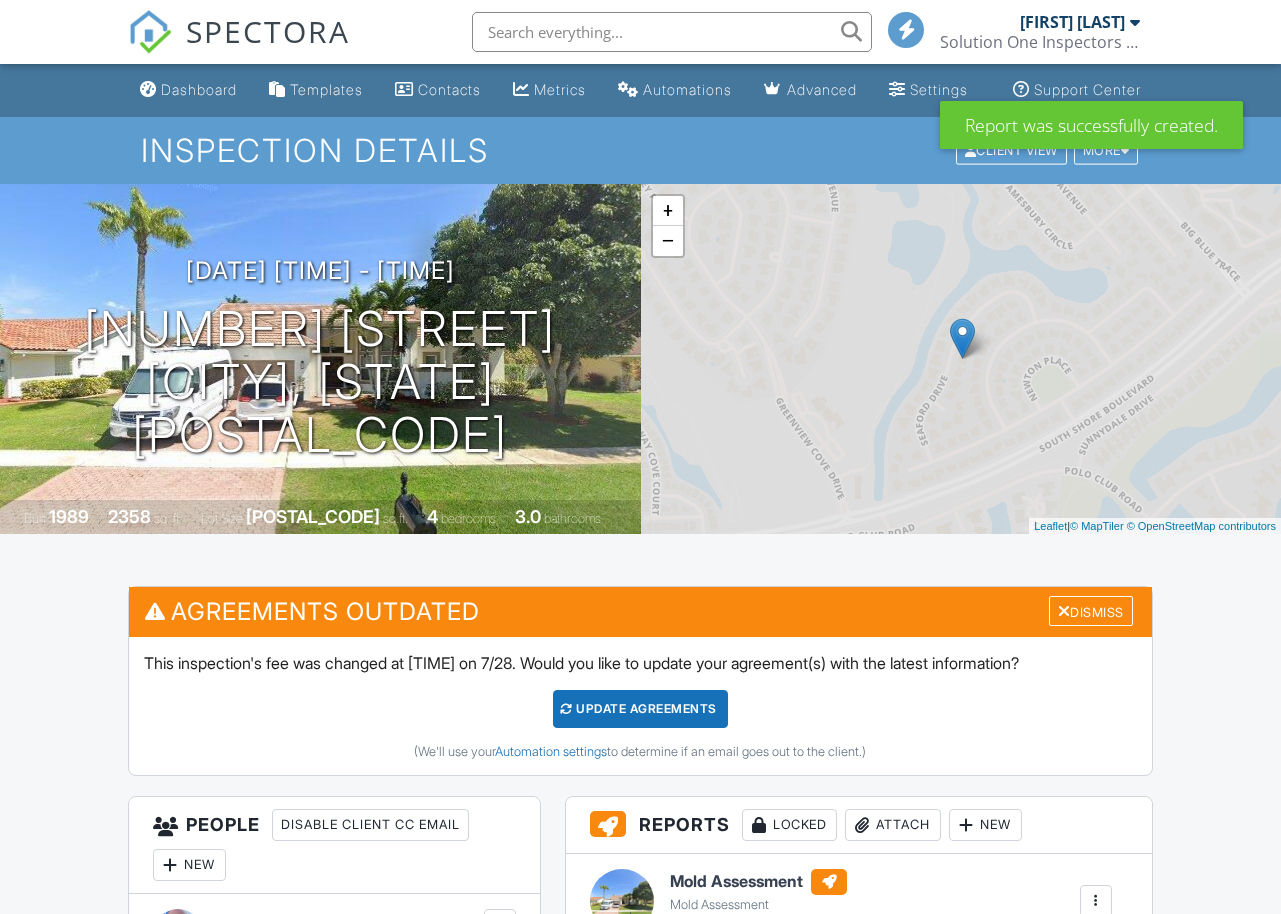 scroll, scrollTop: 0, scrollLeft: 0, axis: both 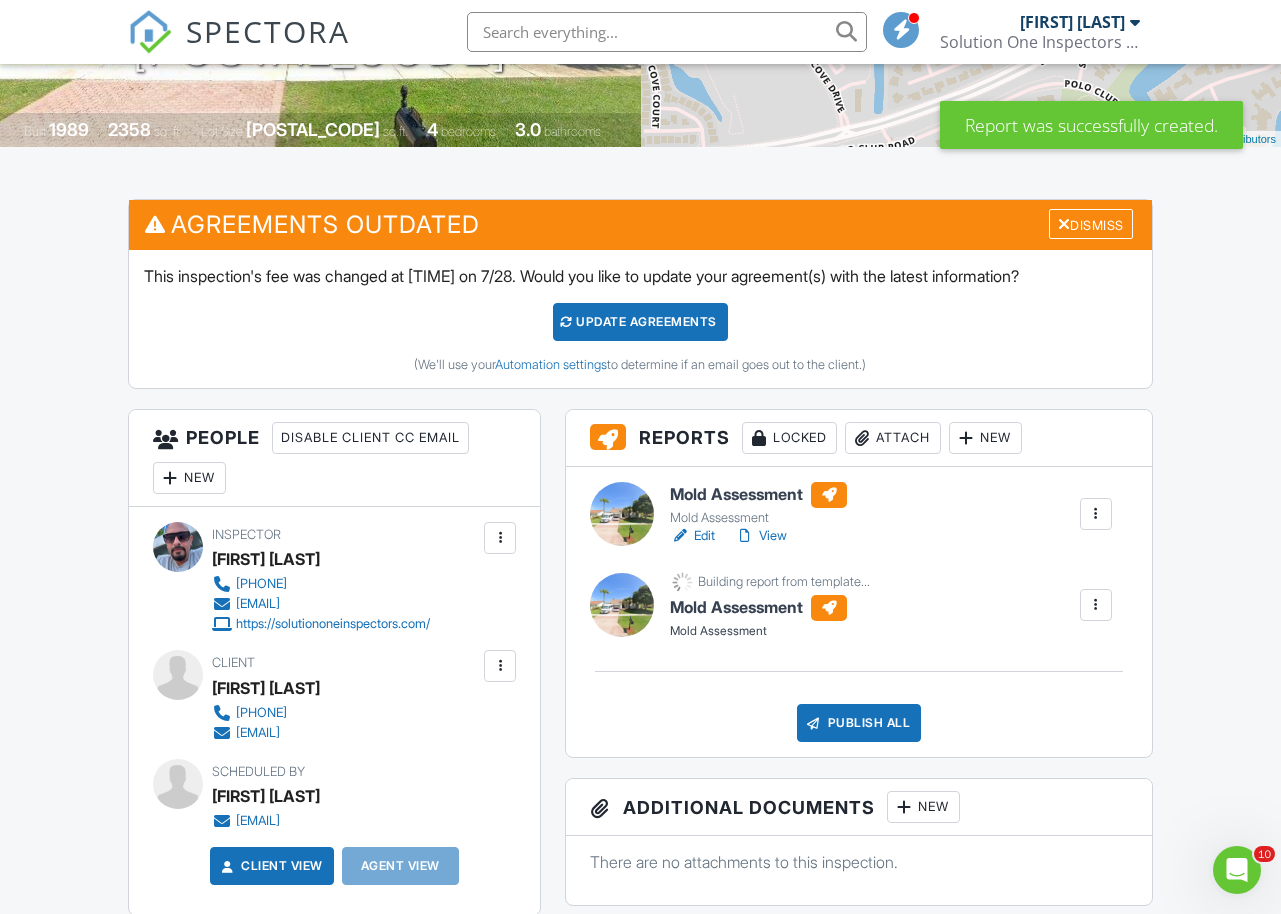 click at bounding box center (1096, 514) 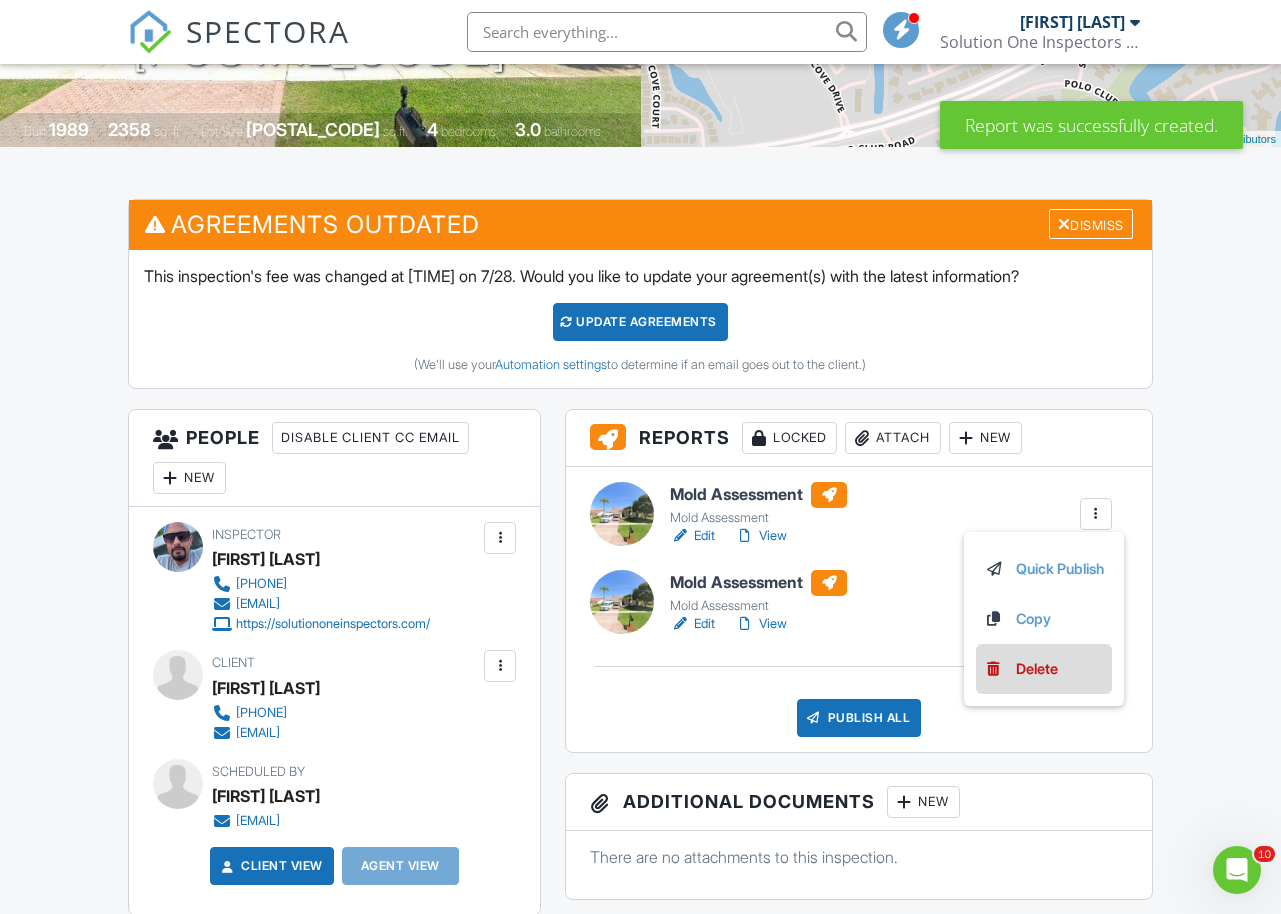 click on "Delete" at bounding box center [1037, 669] 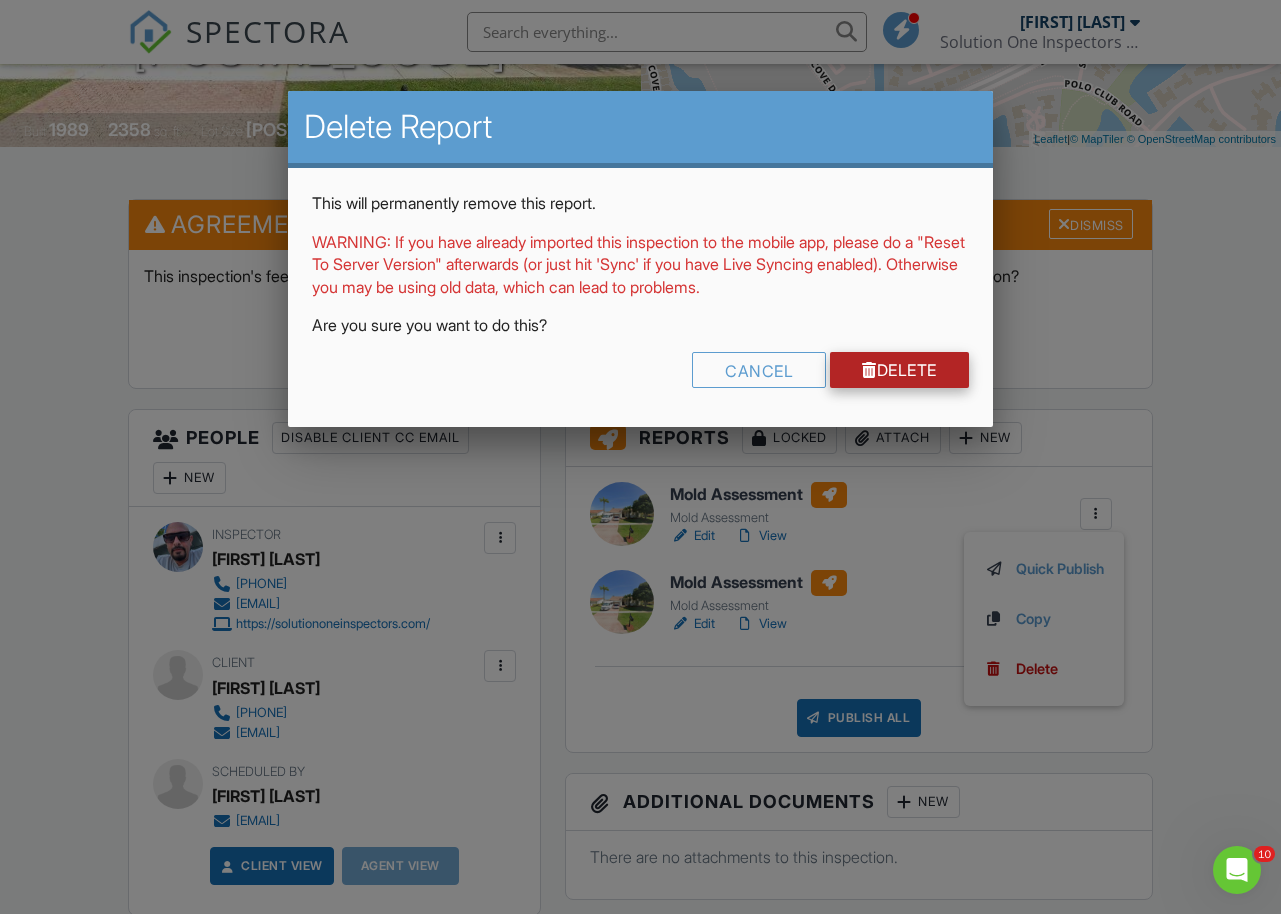 click on "Delete" at bounding box center [899, 370] 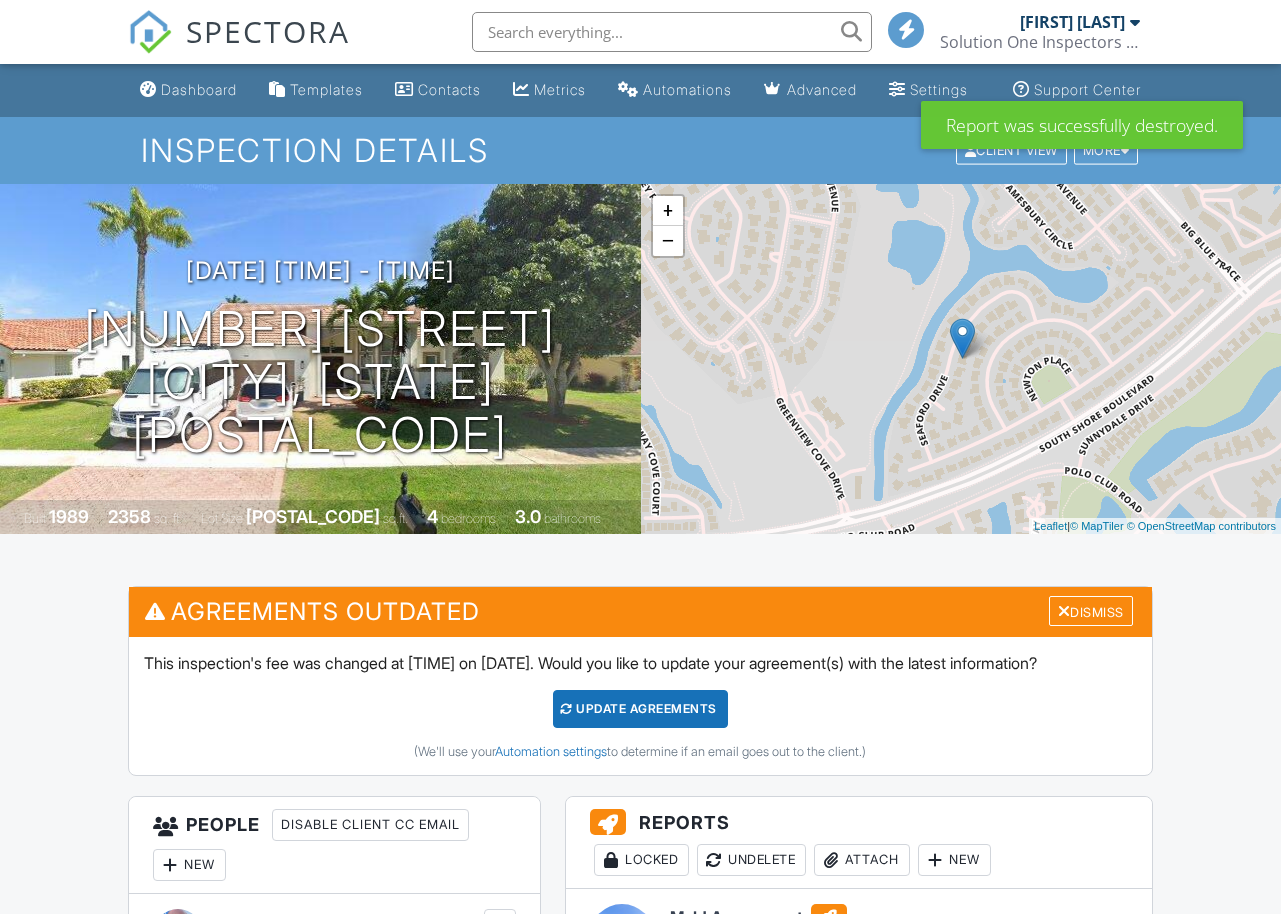 scroll, scrollTop: 0, scrollLeft: 0, axis: both 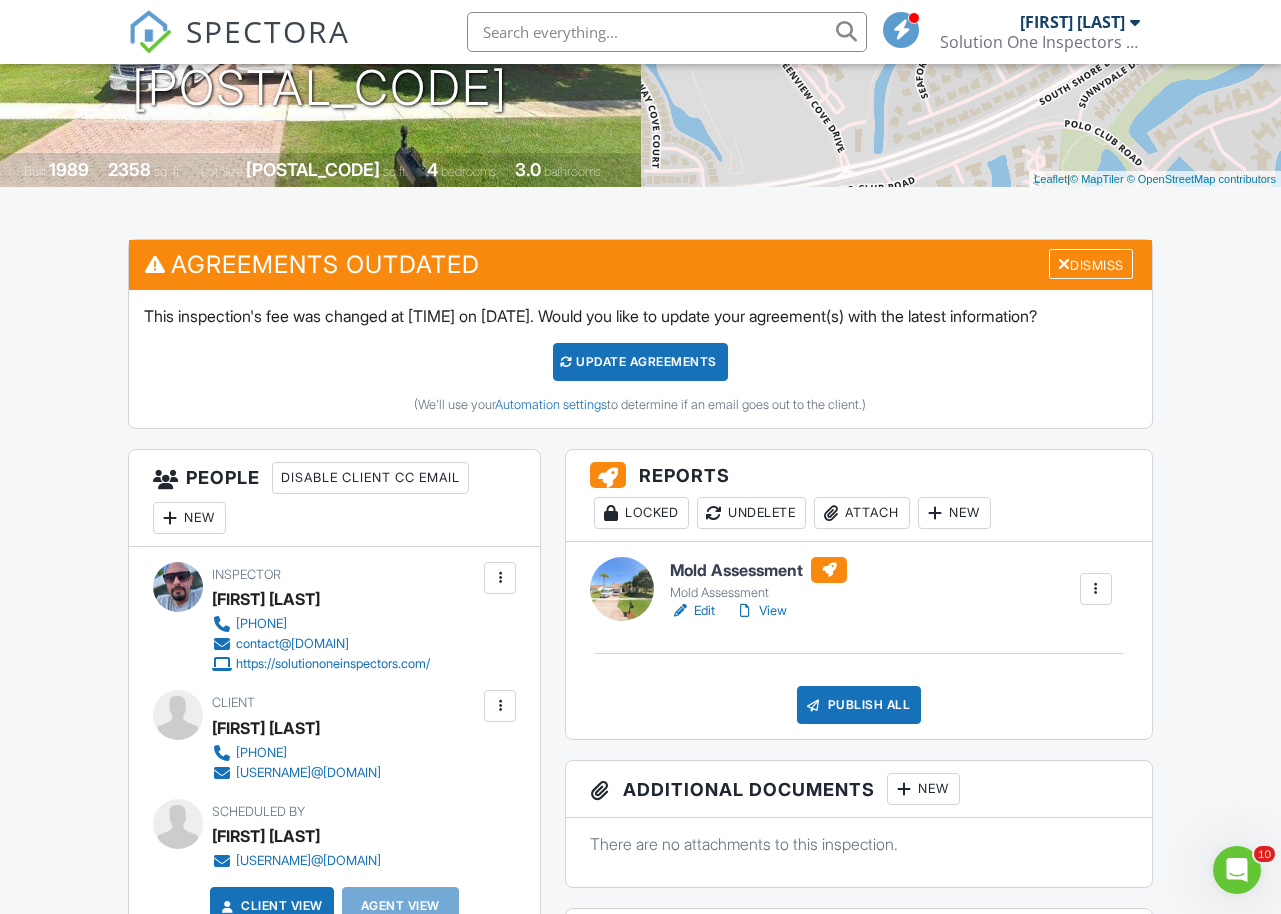 click on "Edit" at bounding box center [692, 611] 